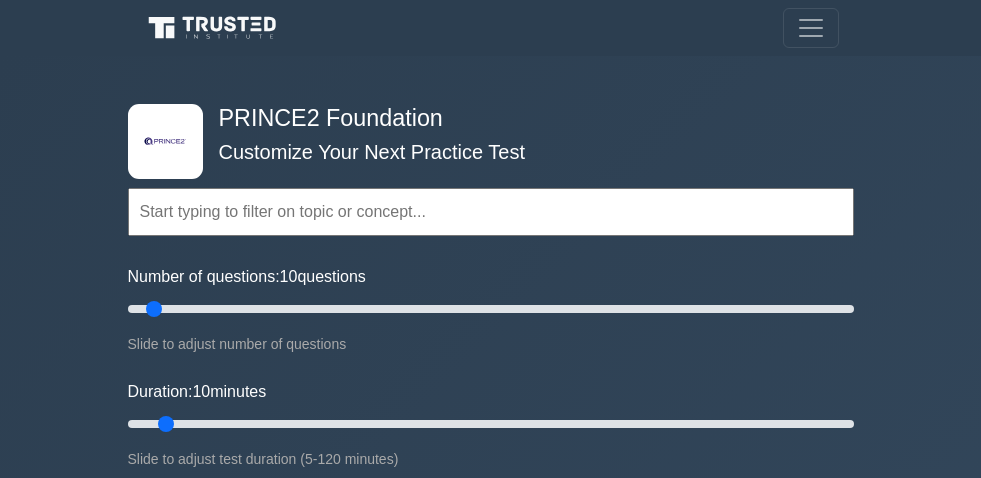 scroll, scrollTop: 0, scrollLeft: 0, axis: both 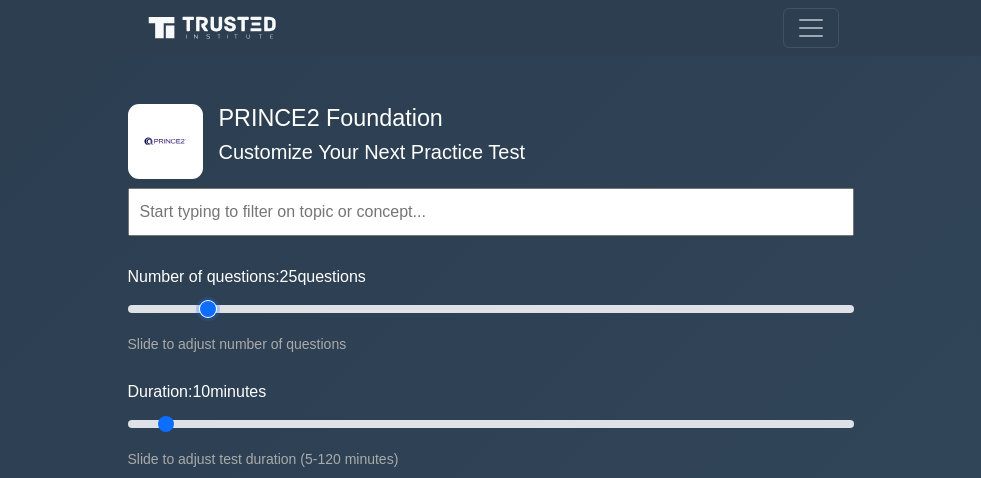 click on "Number of questions:  25  questions" at bounding box center (491, 309) 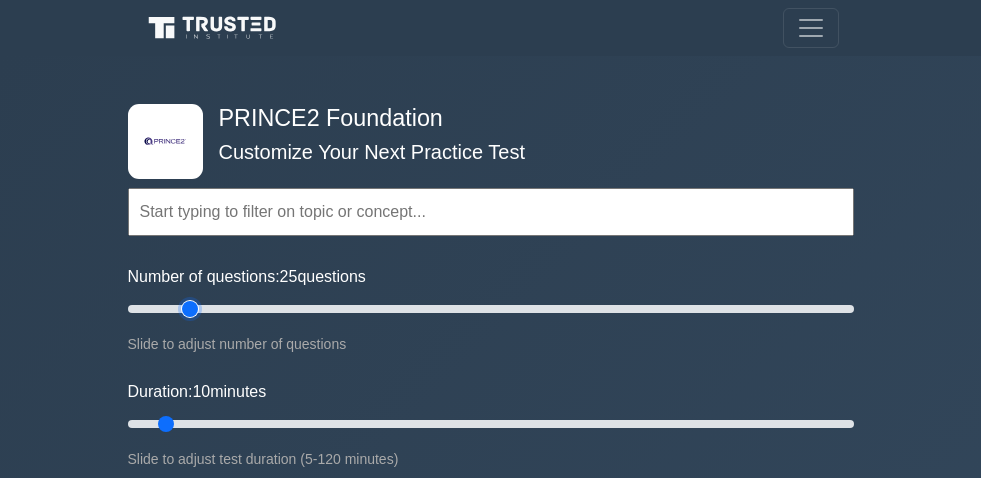 type on "20" 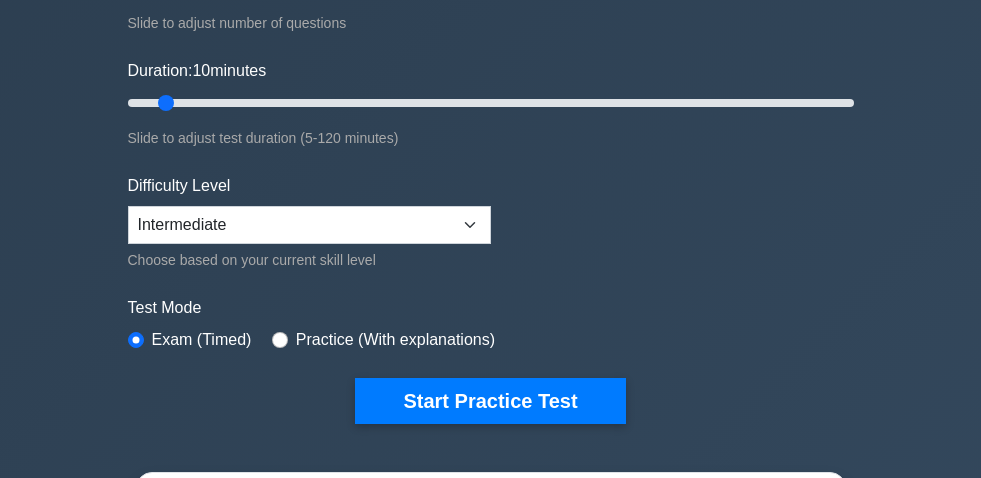 scroll, scrollTop: 325, scrollLeft: 0, axis: vertical 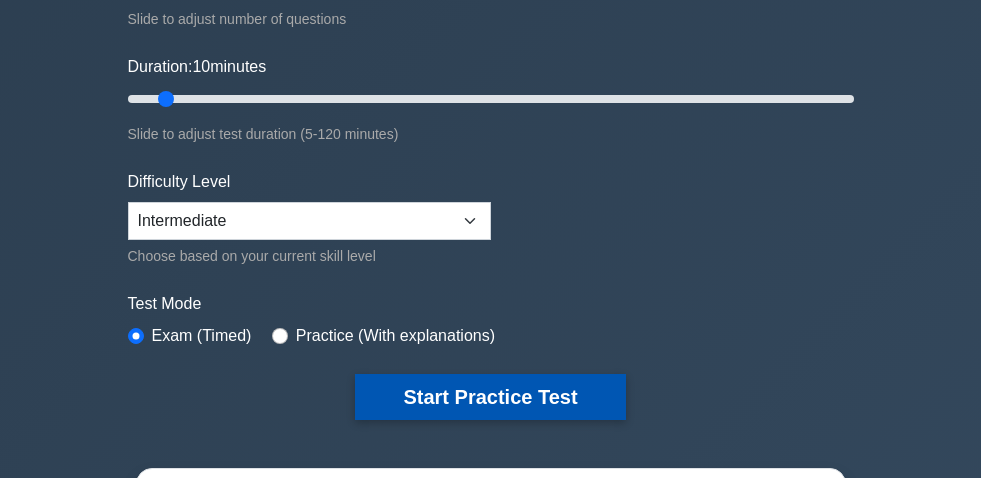 click on "Start Practice Test" at bounding box center [490, 397] 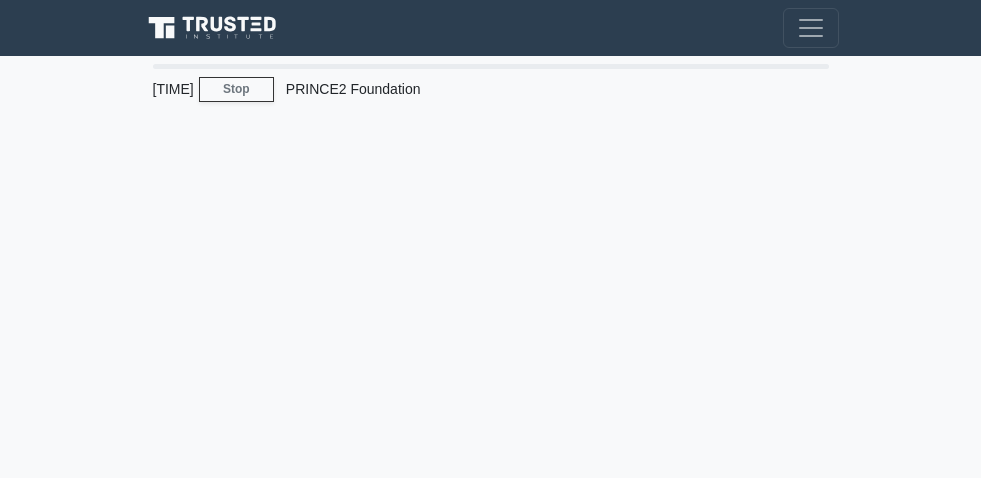 scroll, scrollTop: 0, scrollLeft: 0, axis: both 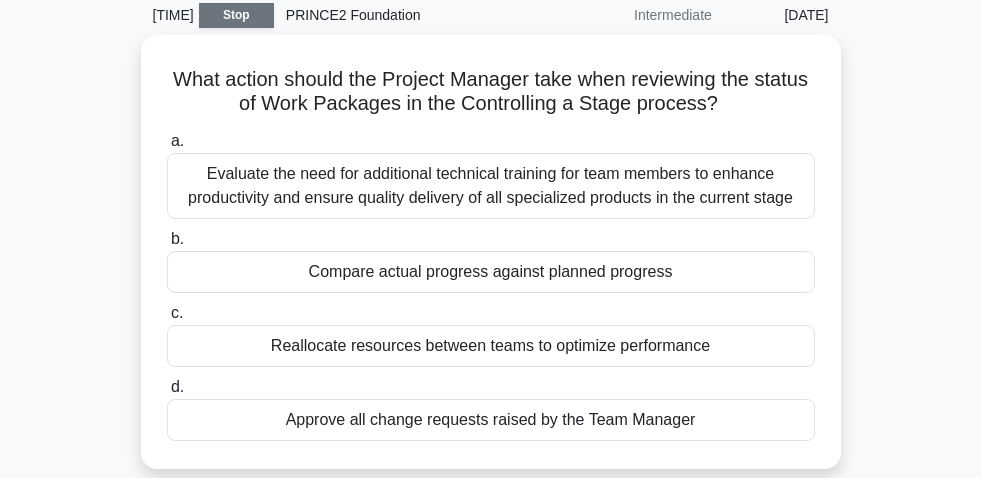 click on "Stop" at bounding box center [236, 15] 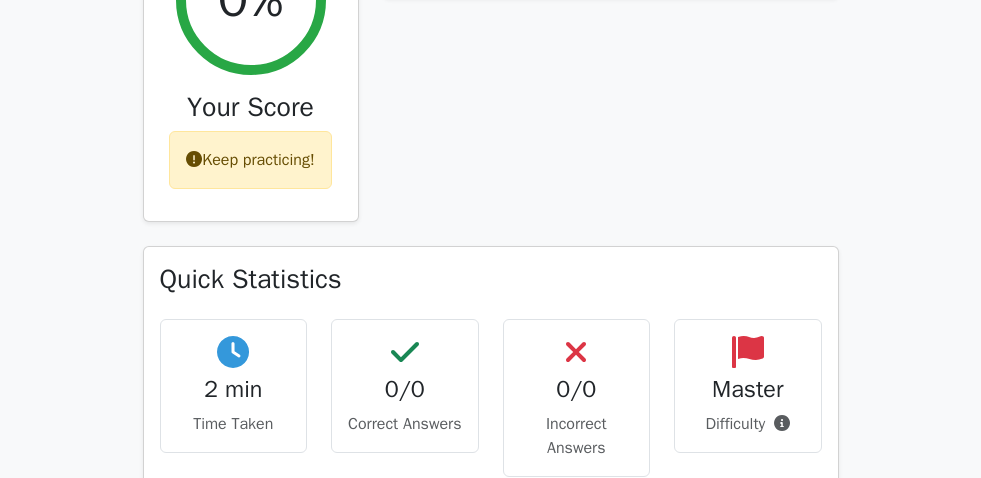 scroll, scrollTop: 0, scrollLeft: 0, axis: both 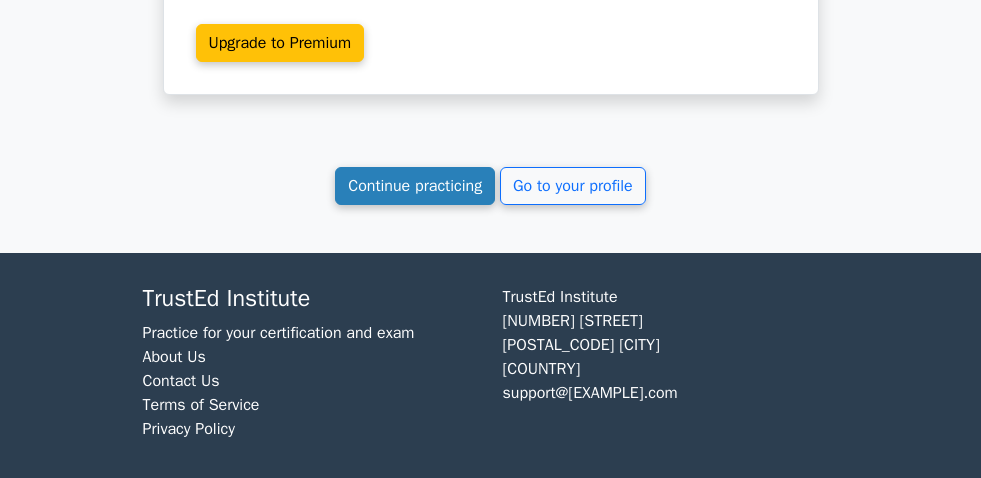 click on "Continue practicing" at bounding box center (415, 186) 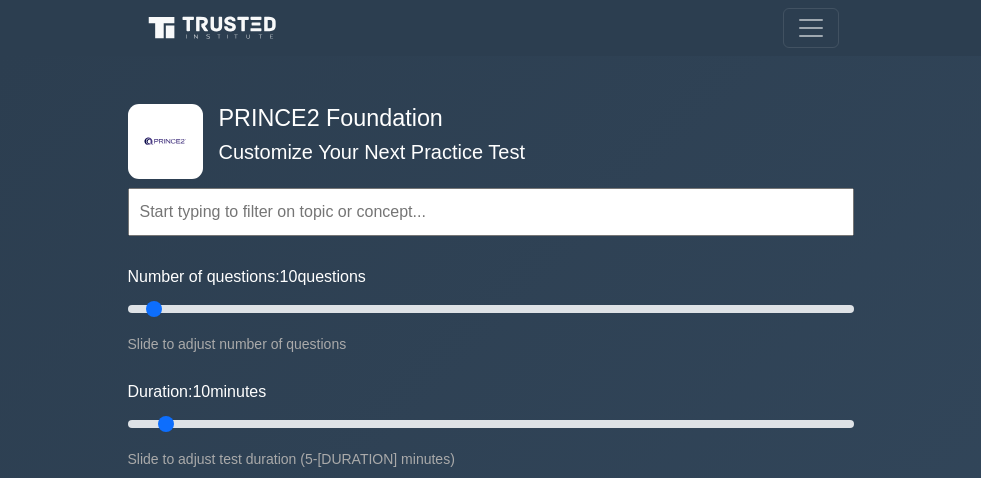 scroll, scrollTop: 0, scrollLeft: 0, axis: both 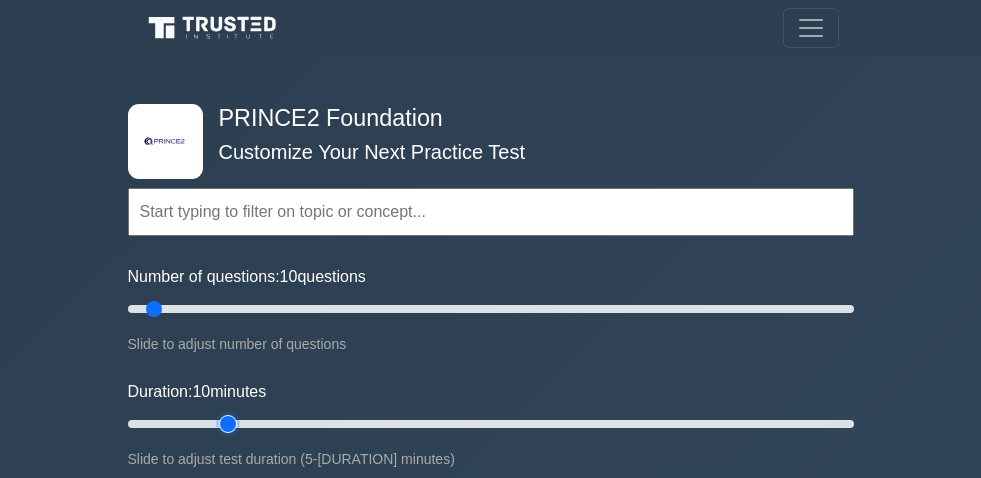 click on "Duration: 10 minutes" at bounding box center (491, 424) 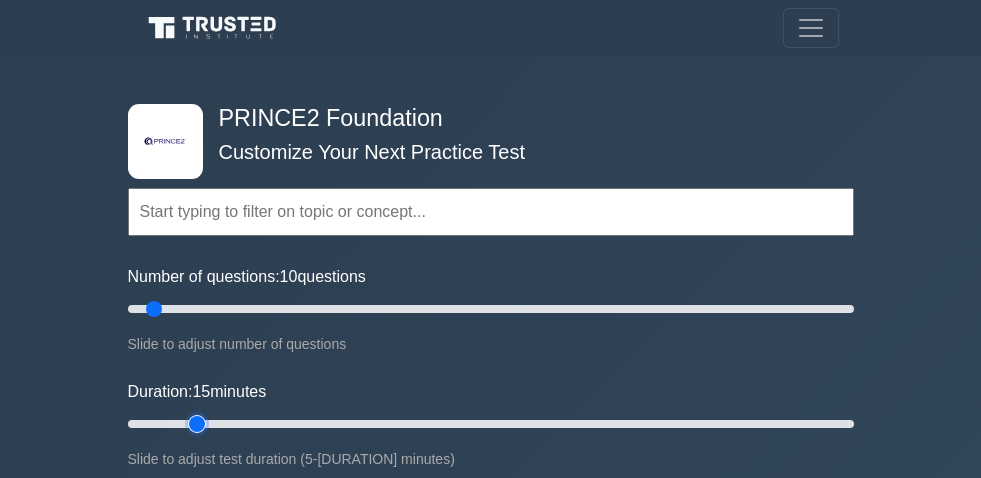 type on "15" 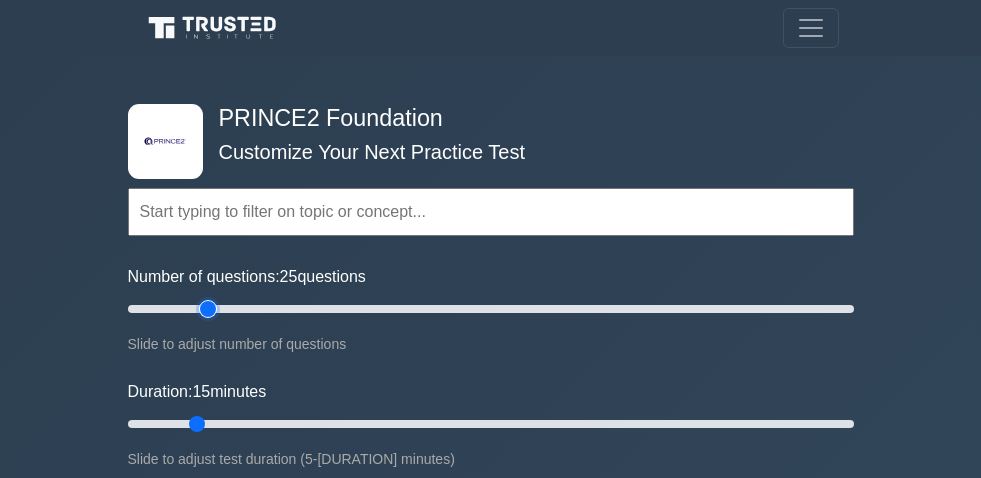 click on "Number of questions:  25  questions" at bounding box center [491, 309] 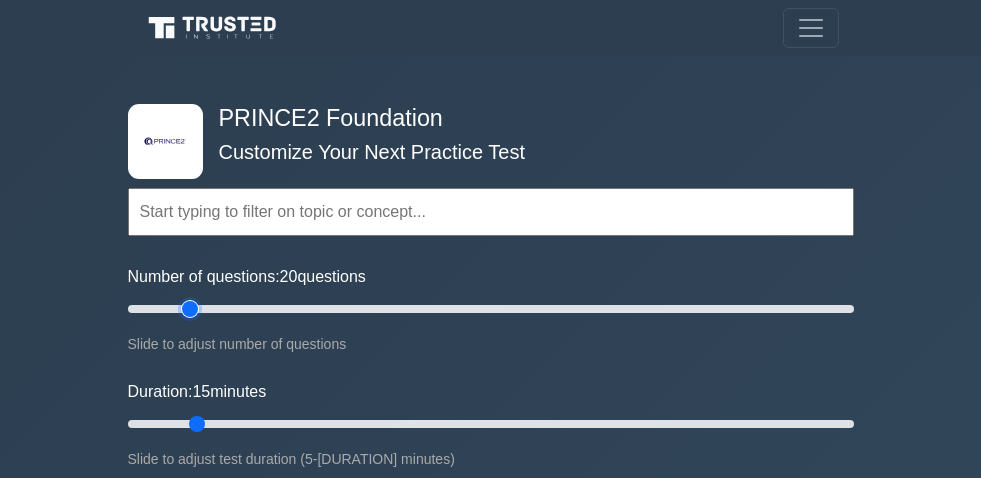 click on "Number of questions:  20  questions" at bounding box center (491, 309) 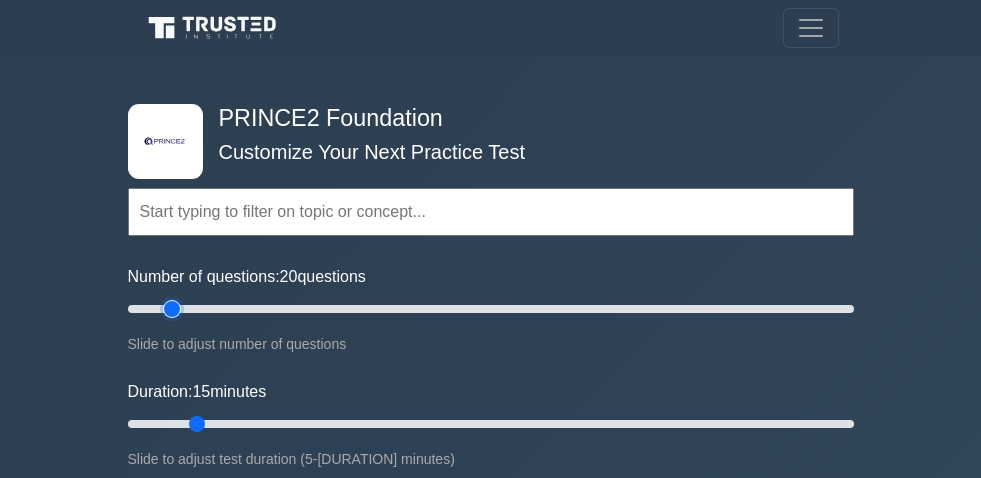type on "15" 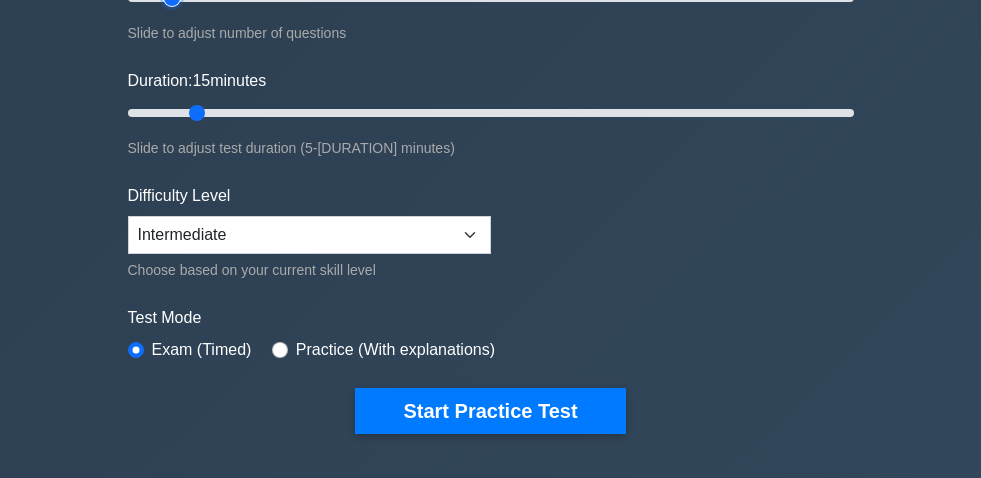 scroll, scrollTop: 319, scrollLeft: 0, axis: vertical 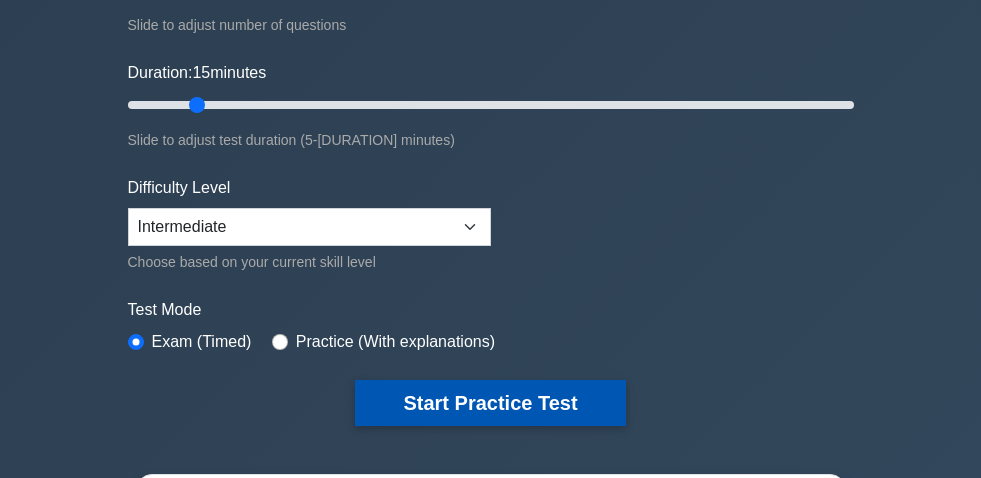 click on "Start Practice Test" at bounding box center [490, 403] 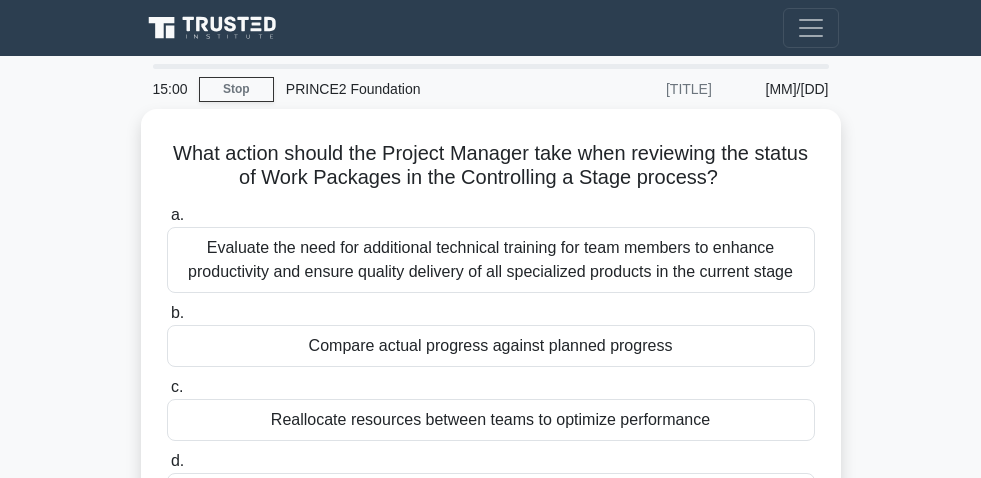scroll, scrollTop: 0, scrollLeft: 0, axis: both 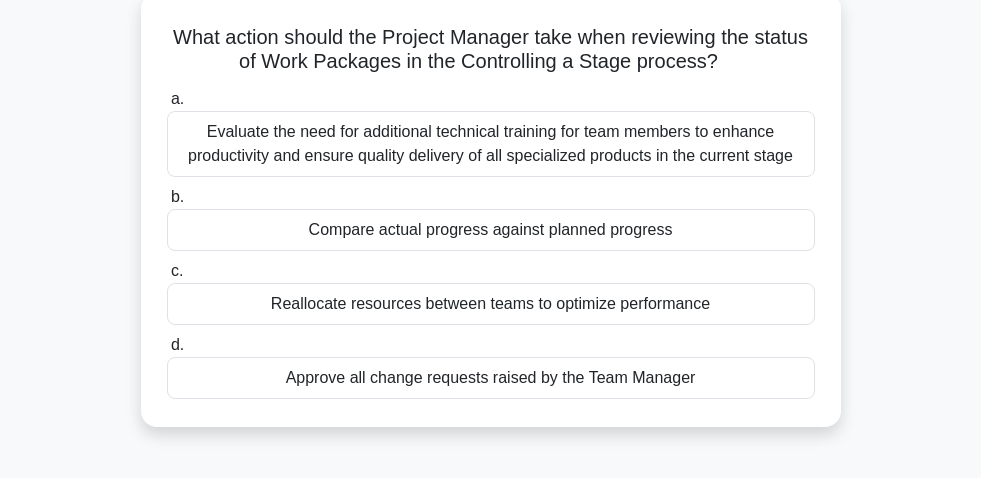 click on "Compare actual progress against planned progress" at bounding box center (491, 230) 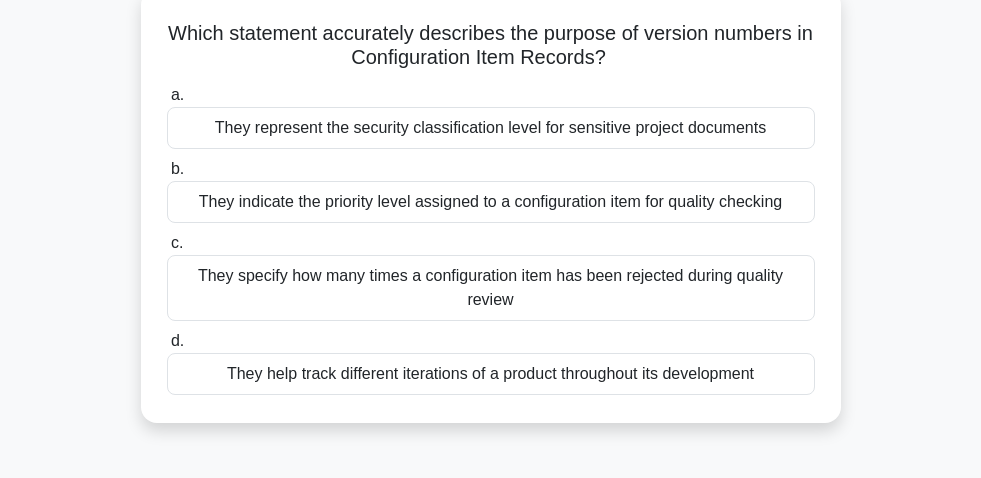 scroll, scrollTop: 122, scrollLeft: 0, axis: vertical 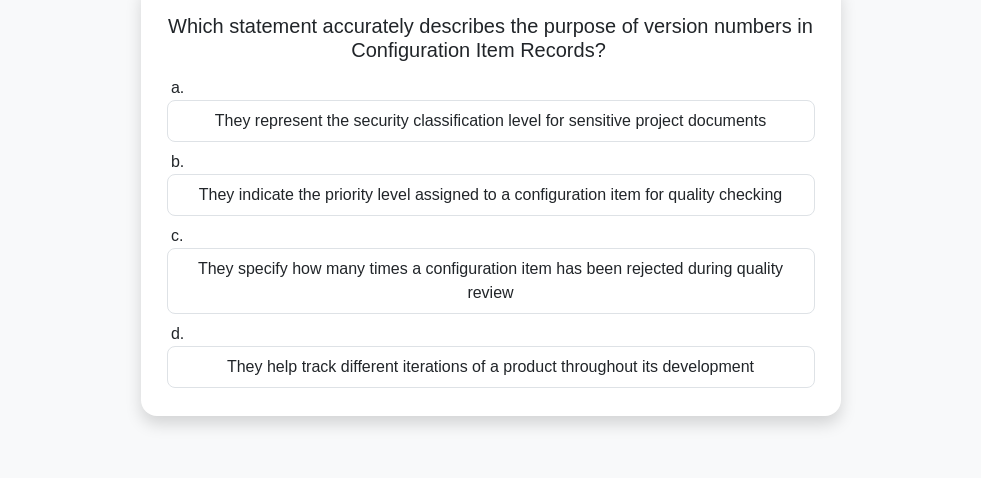 click on "They help track different iterations of a product throughout its development" at bounding box center [491, 367] 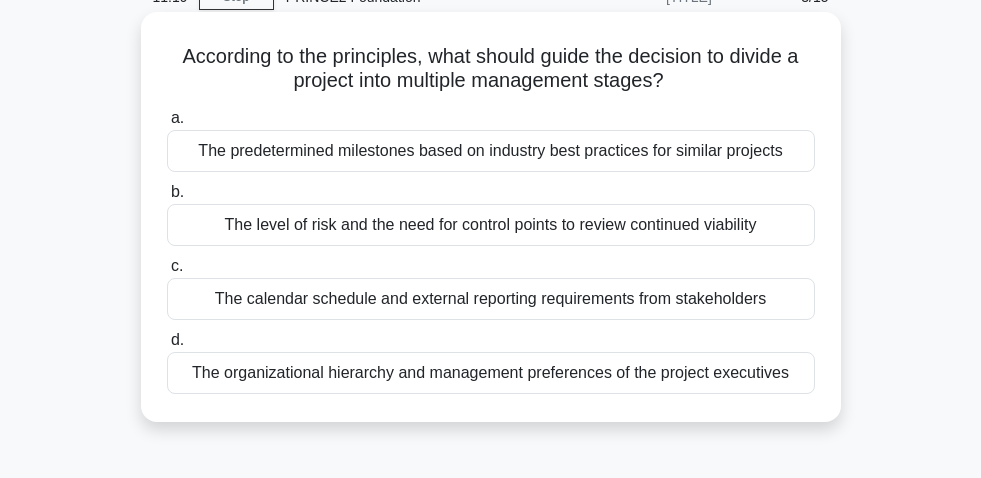 scroll, scrollTop: 93, scrollLeft: 0, axis: vertical 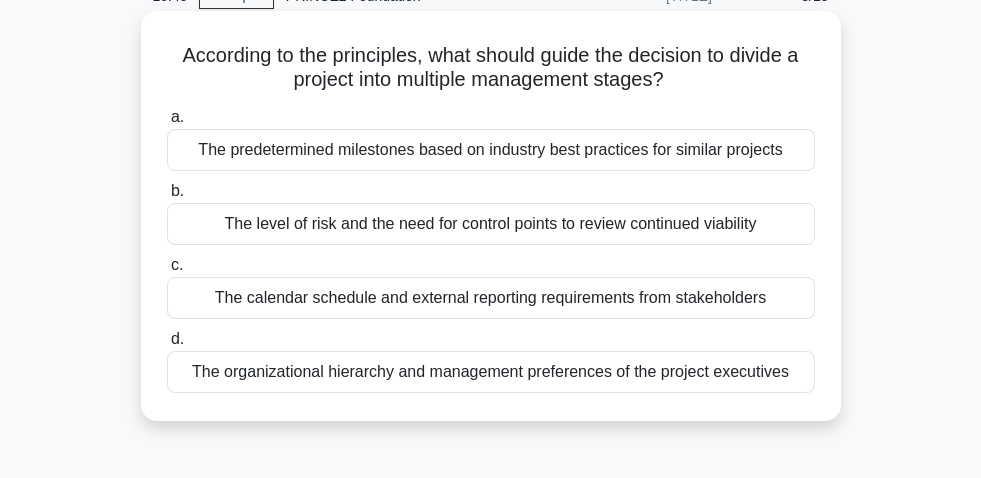 click on "The level of risk and the need for control points to review continued viability" at bounding box center [491, 224] 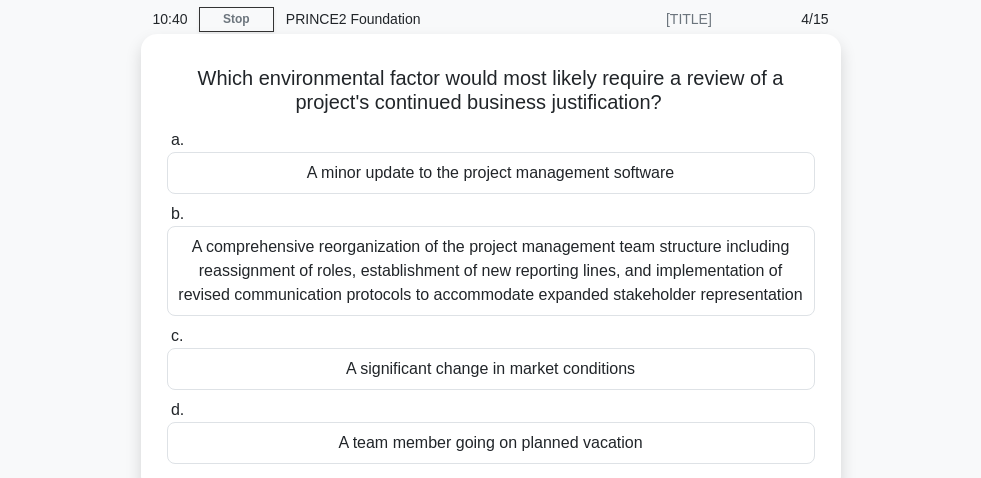 scroll, scrollTop: 72, scrollLeft: 0, axis: vertical 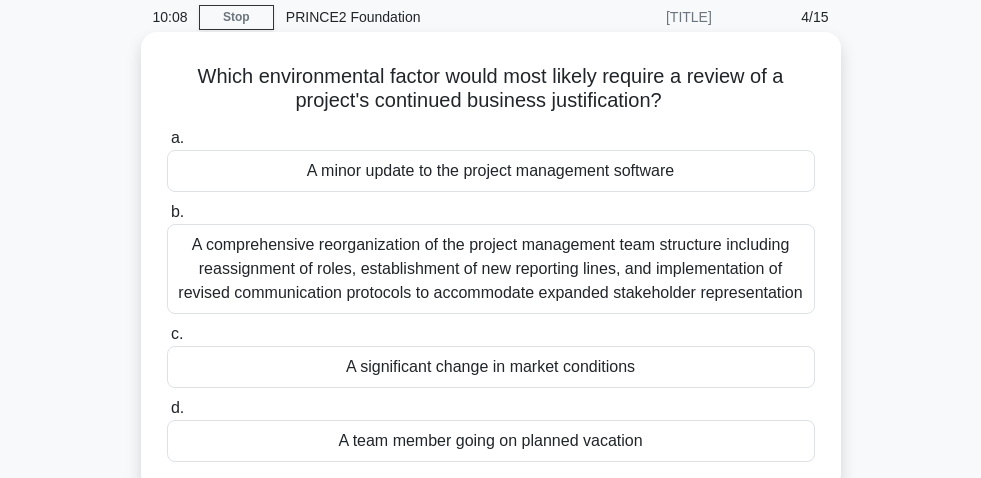 click on "A significant change in market conditions" at bounding box center [491, 367] 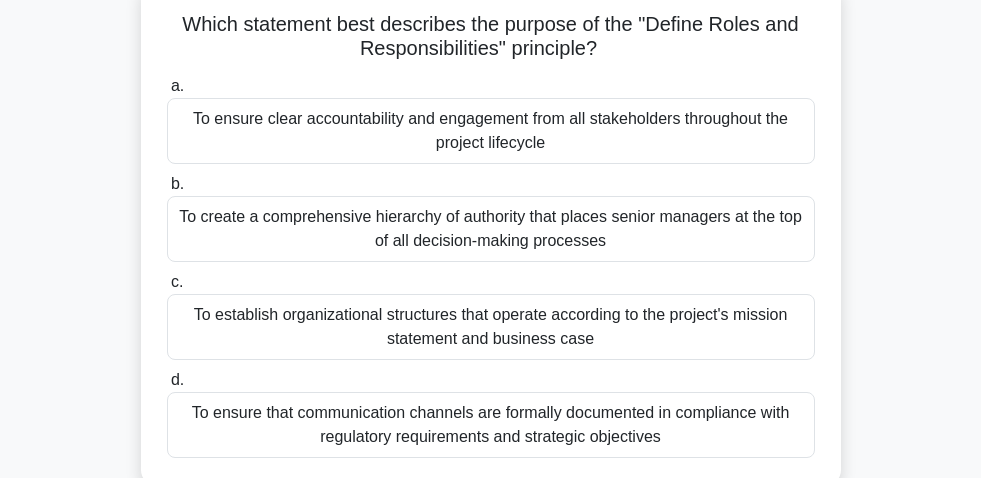 scroll, scrollTop: 123, scrollLeft: 0, axis: vertical 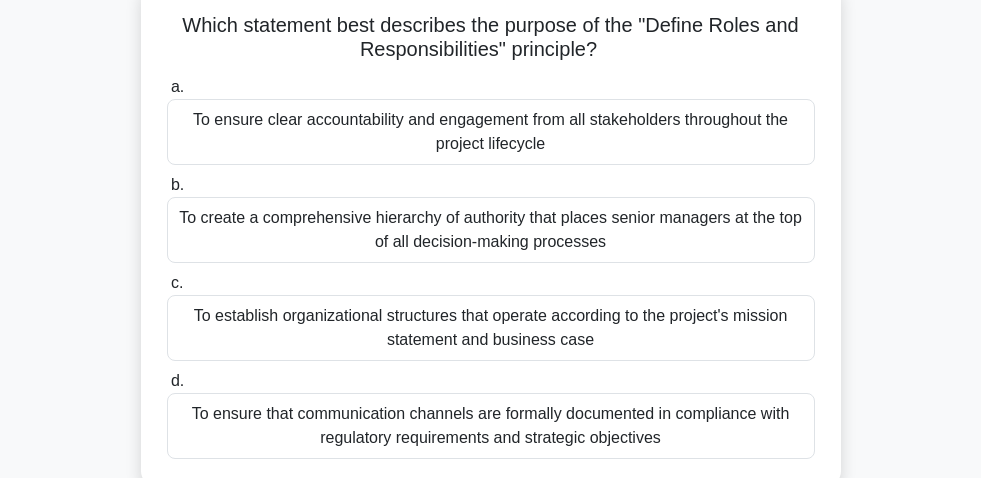 click on "To establish organizational structures that operate according to the project's mission statement and business case" at bounding box center [491, 328] 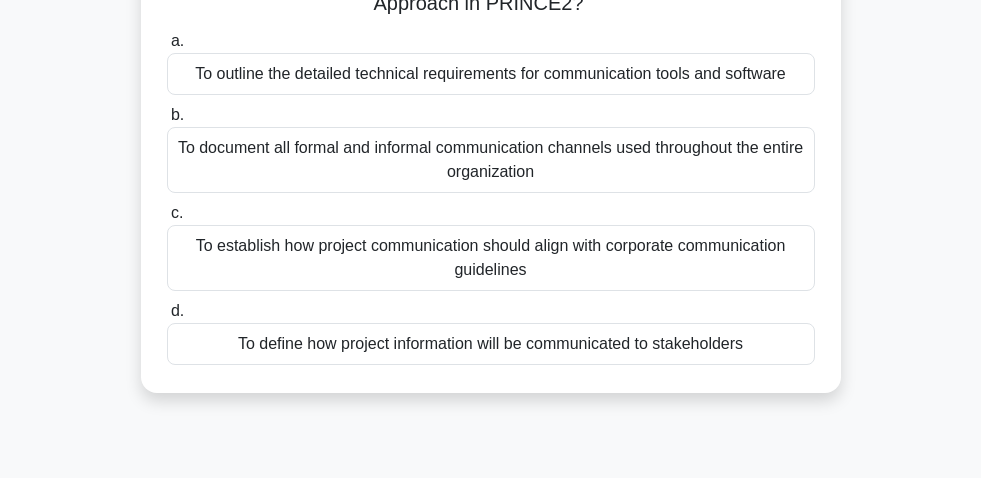 scroll, scrollTop: 174, scrollLeft: 0, axis: vertical 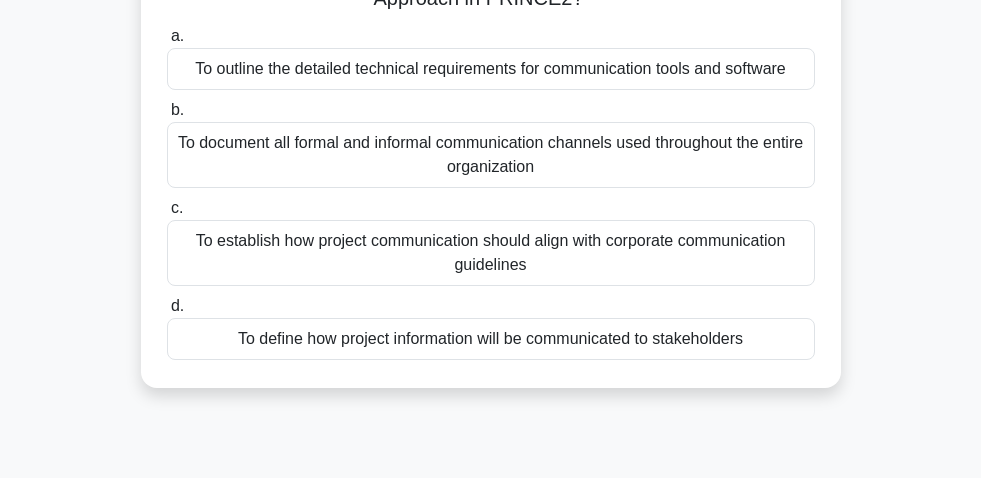 click on "To define how project information will be communicated to stakeholders" at bounding box center [491, 339] 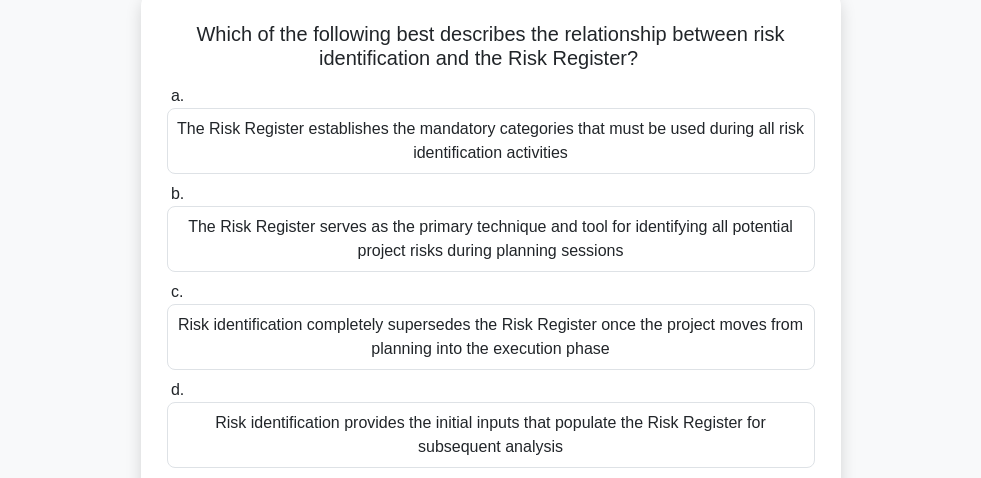 scroll, scrollTop: 113, scrollLeft: 0, axis: vertical 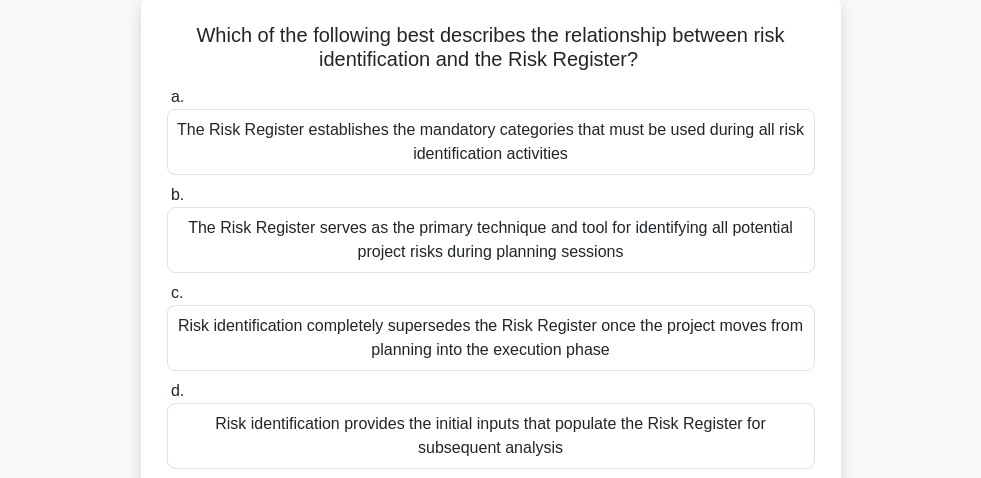 click on "Risk identification provides the initial inputs that populate the Risk Register for subsequent analysis" at bounding box center (491, 436) 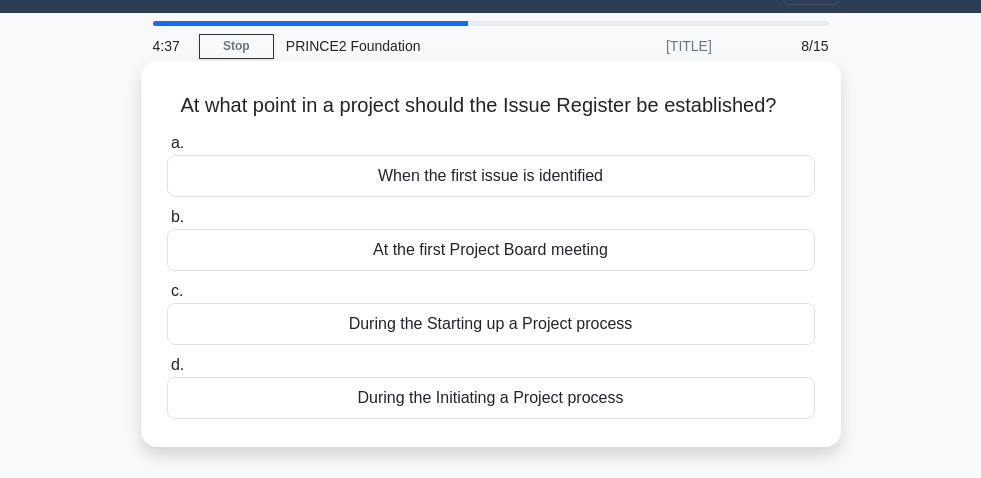 scroll, scrollTop: 44, scrollLeft: 0, axis: vertical 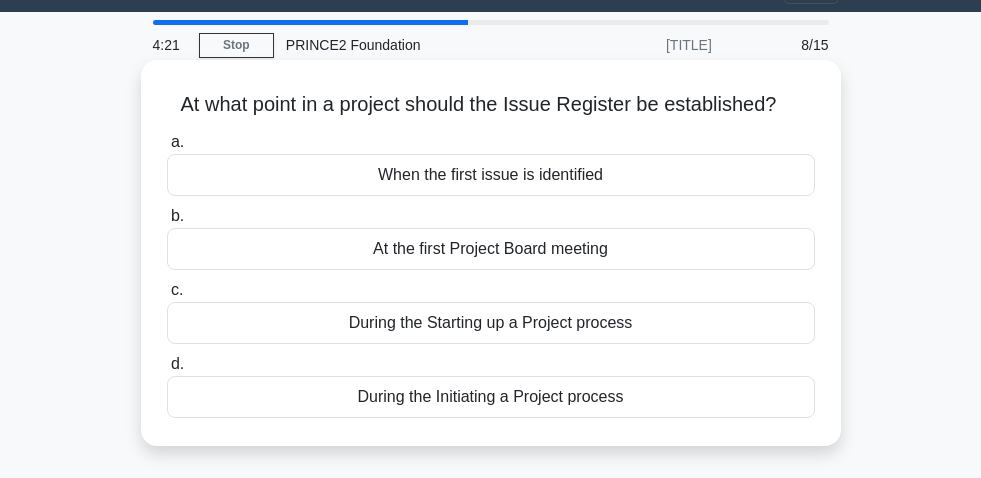 click on "During the Starting up a Project process" at bounding box center [491, 323] 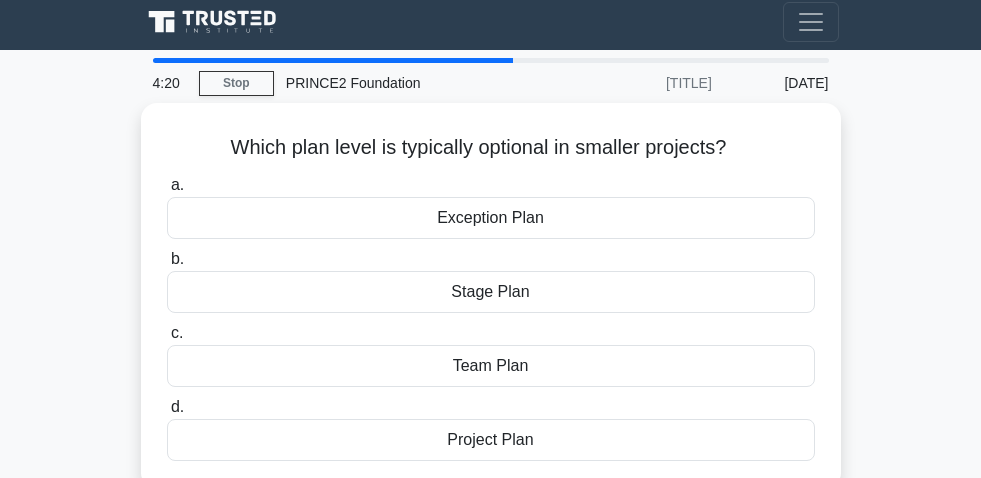 scroll, scrollTop: 0, scrollLeft: 0, axis: both 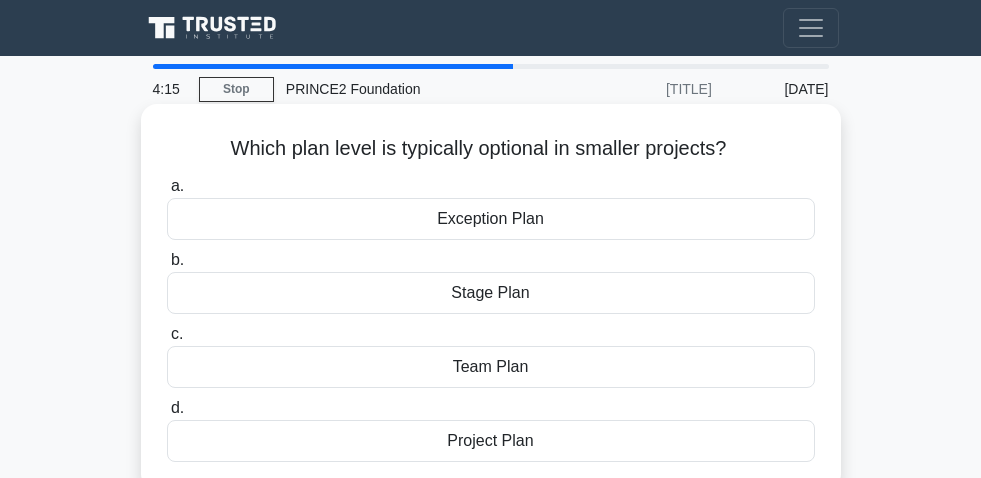 click on "Team Plan" at bounding box center [491, 367] 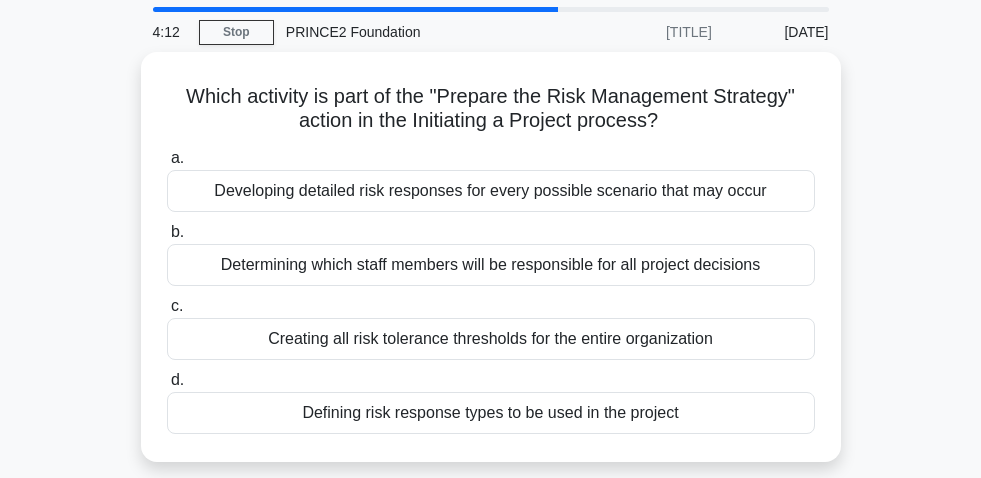 scroll, scrollTop: 58, scrollLeft: 0, axis: vertical 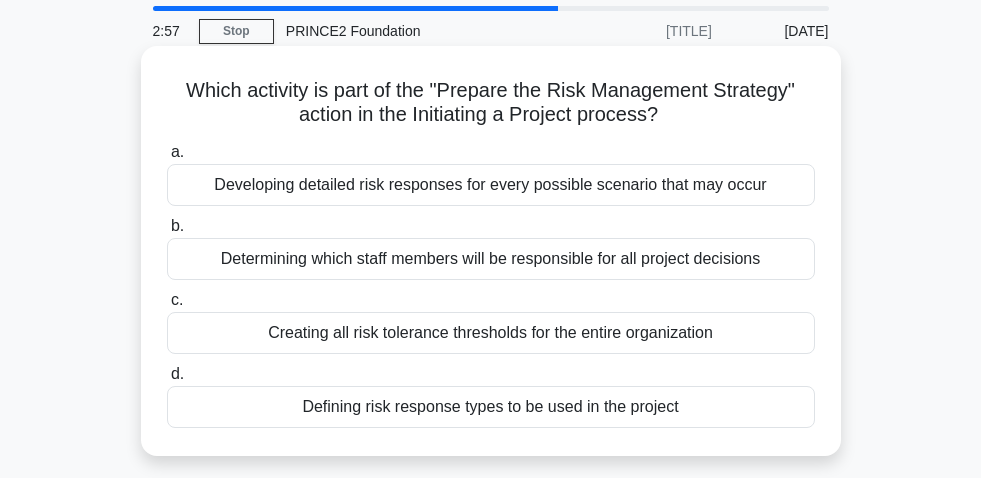 click on "Defining risk response types to be used in the project" at bounding box center (491, 407) 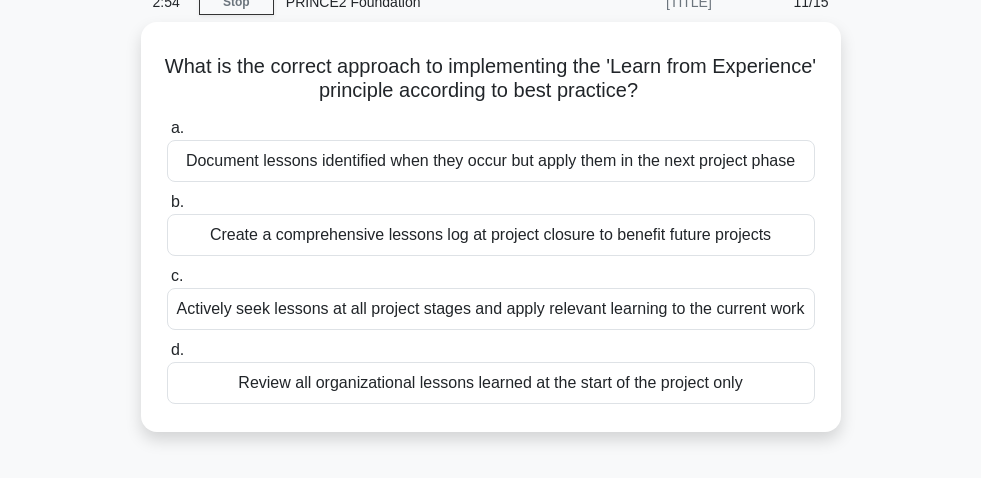 scroll, scrollTop: 88, scrollLeft: 0, axis: vertical 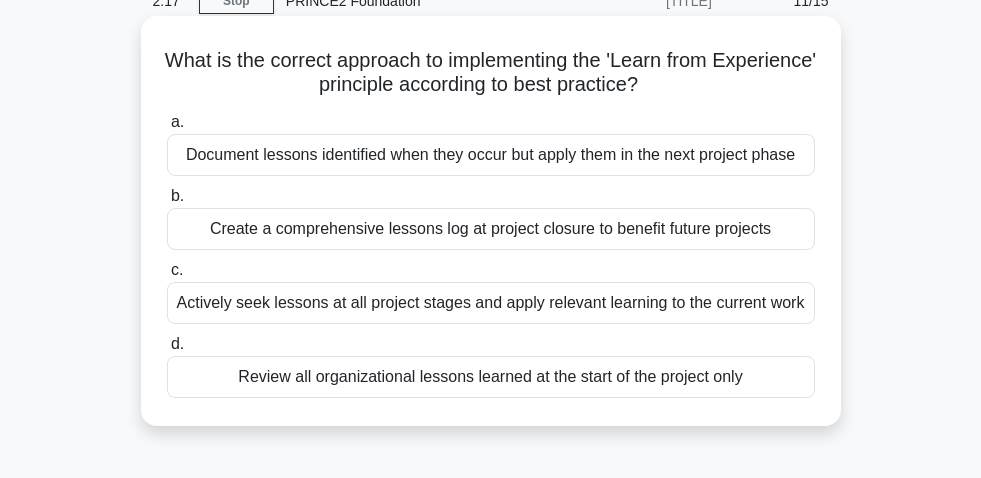 click on "Actively seek lessons at all project stages and apply relevant learning to the current work" at bounding box center (491, 303) 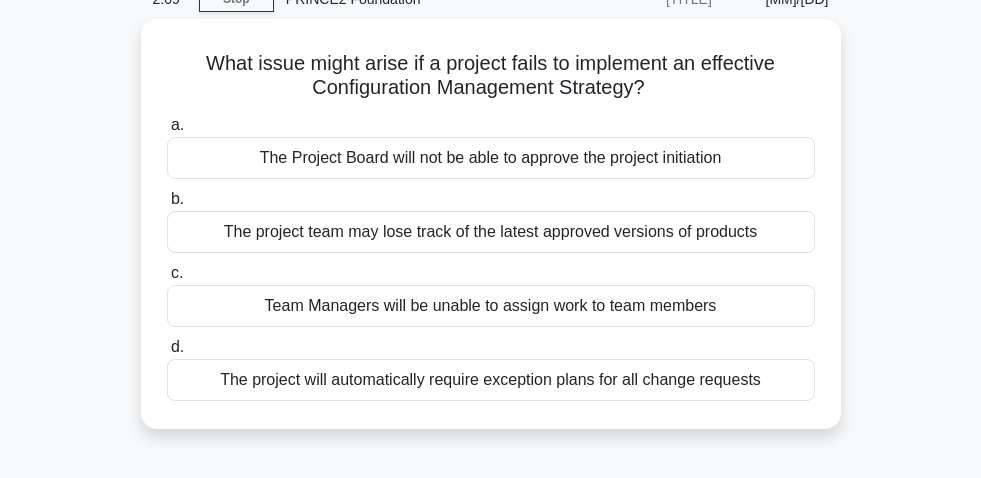 scroll, scrollTop: 95, scrollLeft: 0, axis: vertical 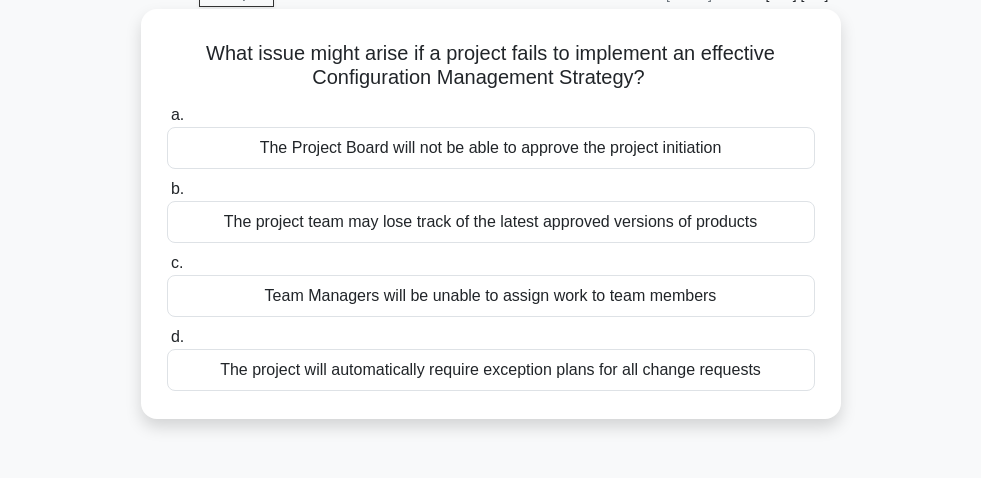 click on "The project team may lose track of the latest approved versions of products" at bounding box center (491, 222) 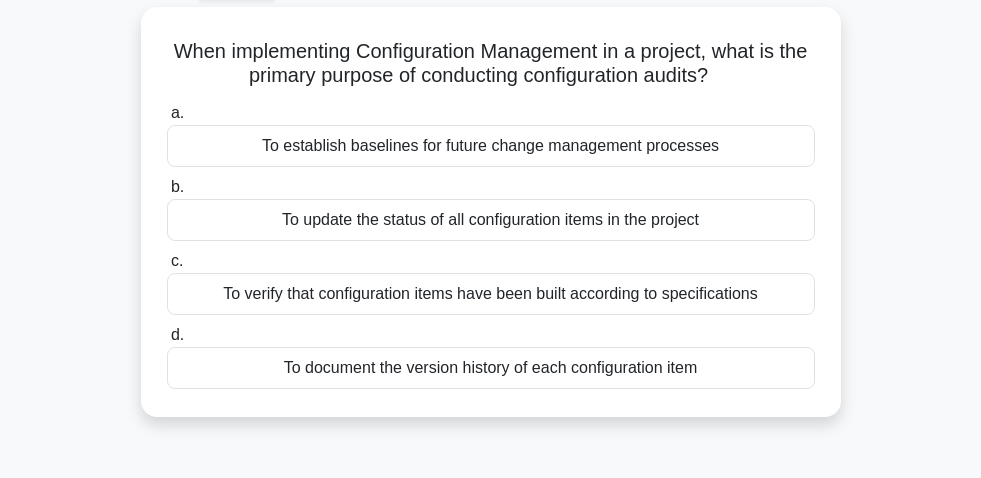 scroll, scrollTop: 103, scrollLeft: 0, axis: vertical 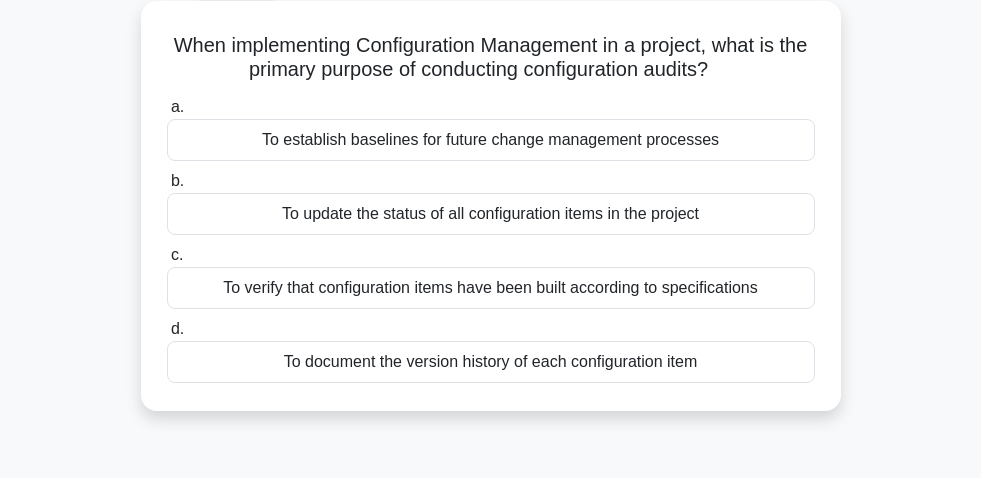 click on "To verify that configuration items have been built according to specifications" at bounding box center (491, 288) 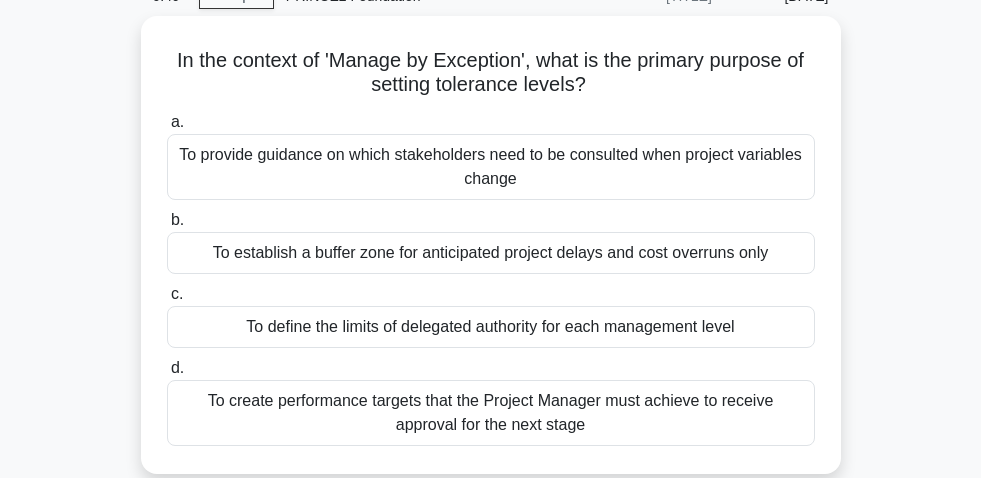 scroll, scrollTop: 98, scrollLeft: 0, axis: vertical 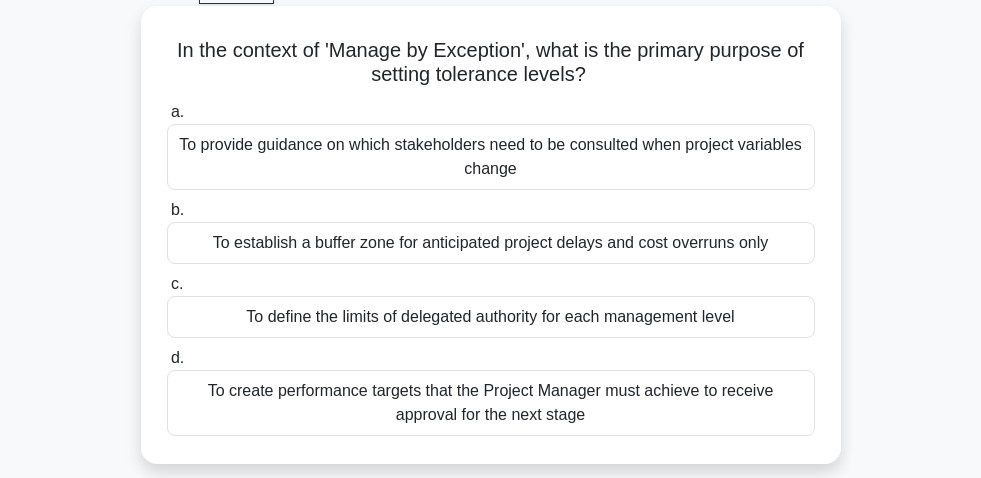 click on "To provide guidance on which stakeholders need to be consulted when project variables change" at bounding box center [491, 157] 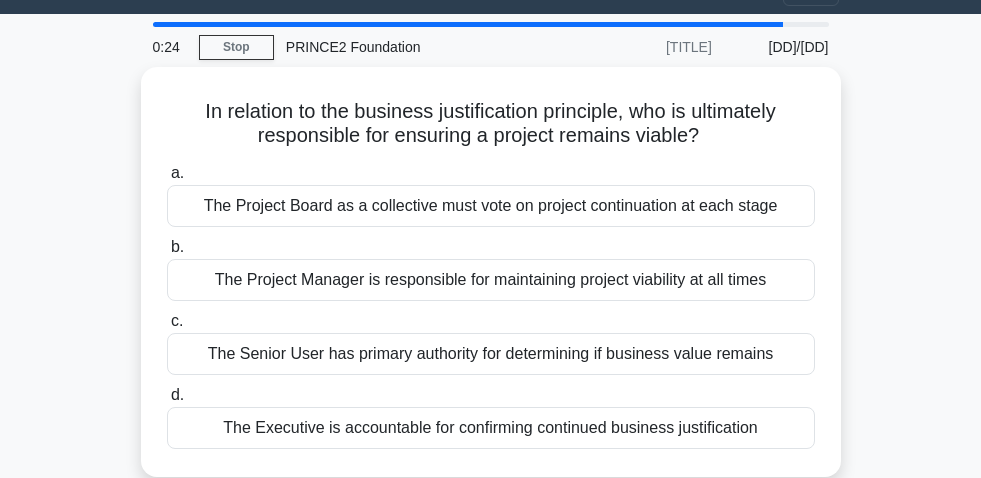 scroll, scrollTop: 45, scrollLeft: 0, axis: vertical 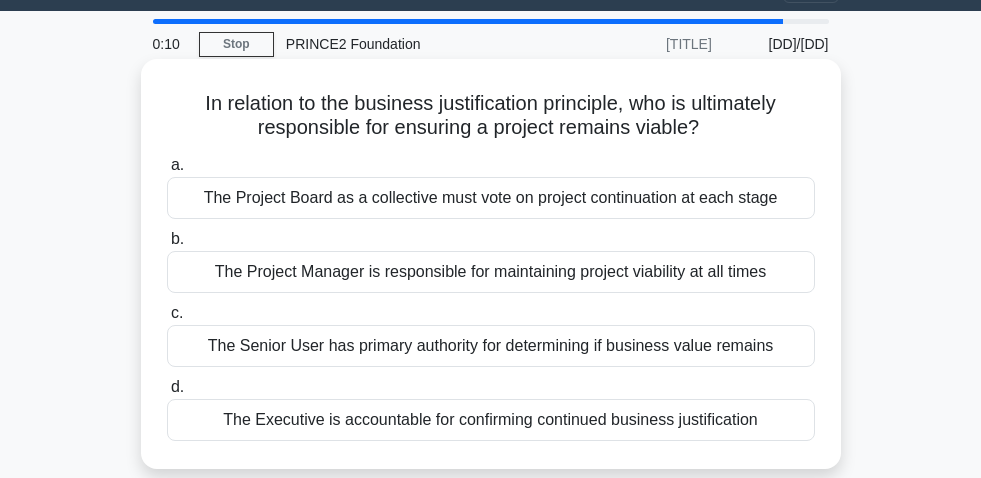 click on "The Executive is accountable for confirming continued business justification" at bounding box center (491, 420) 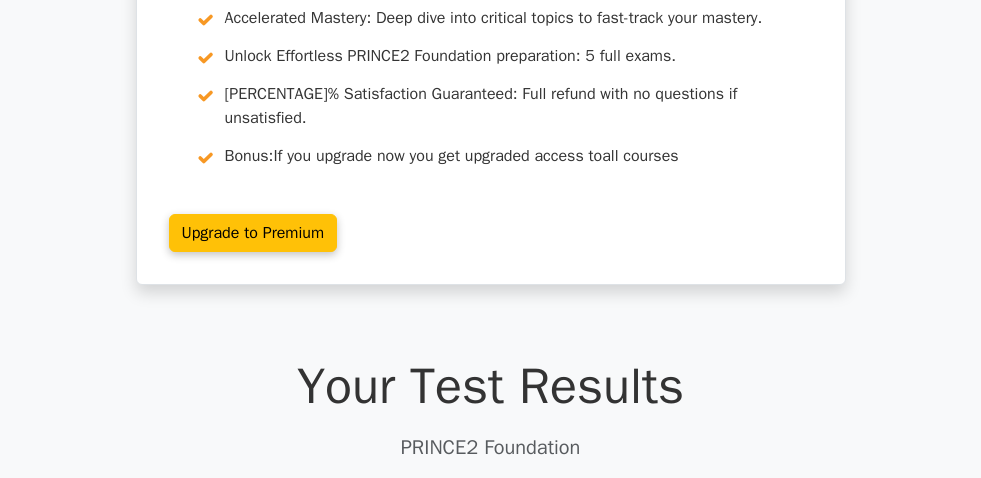 scroll, scrollTop: 0, scrollLeft: 0, axis: both 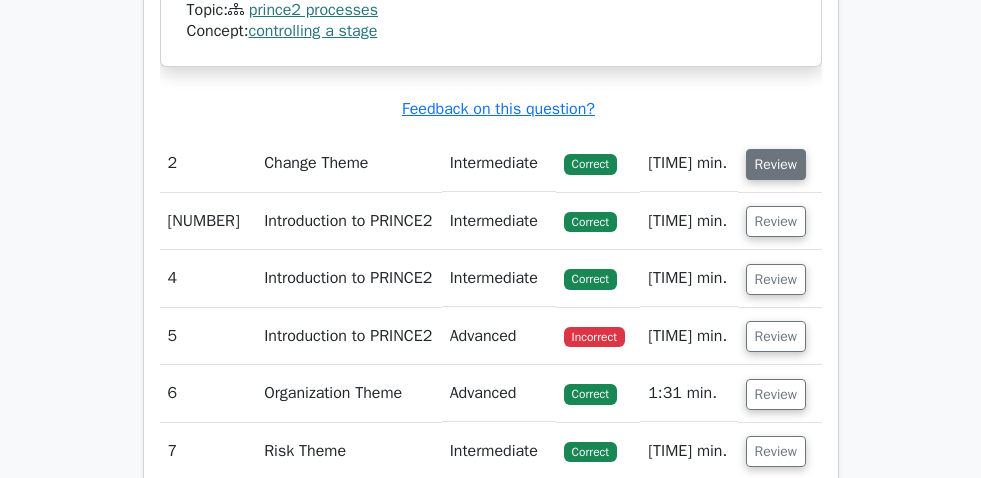 click on "Review" at bounding box center (776, 164) 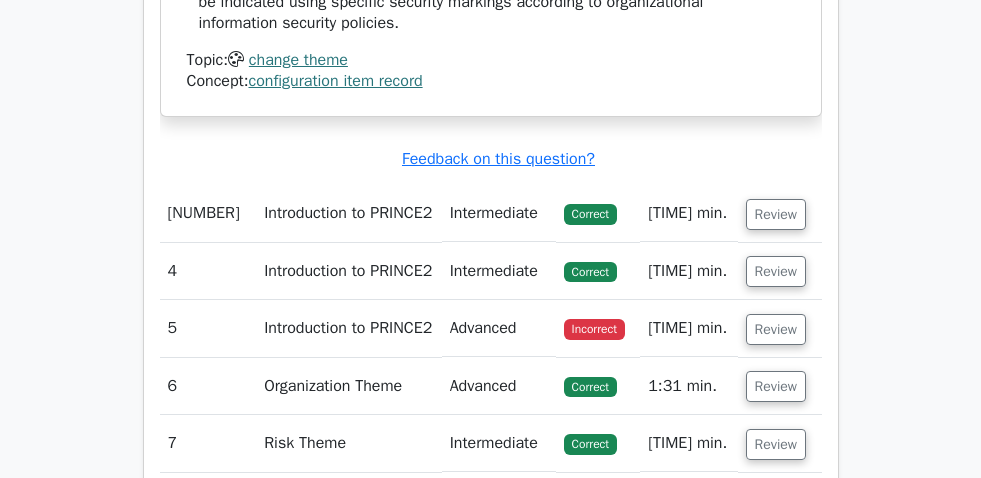 scroll, scrollTop: 3536, scrollLeft: 0, axis: vertical 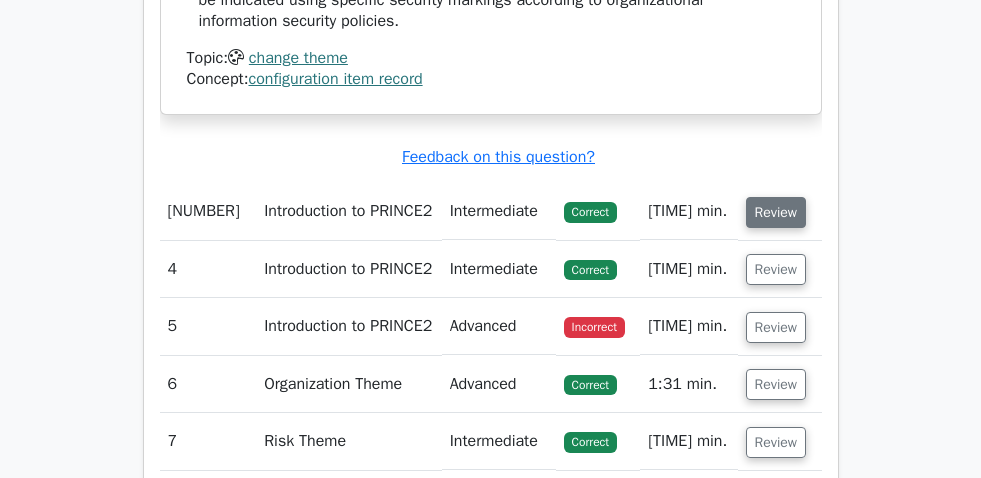 click on "Review" at bounding box center [776, 212] 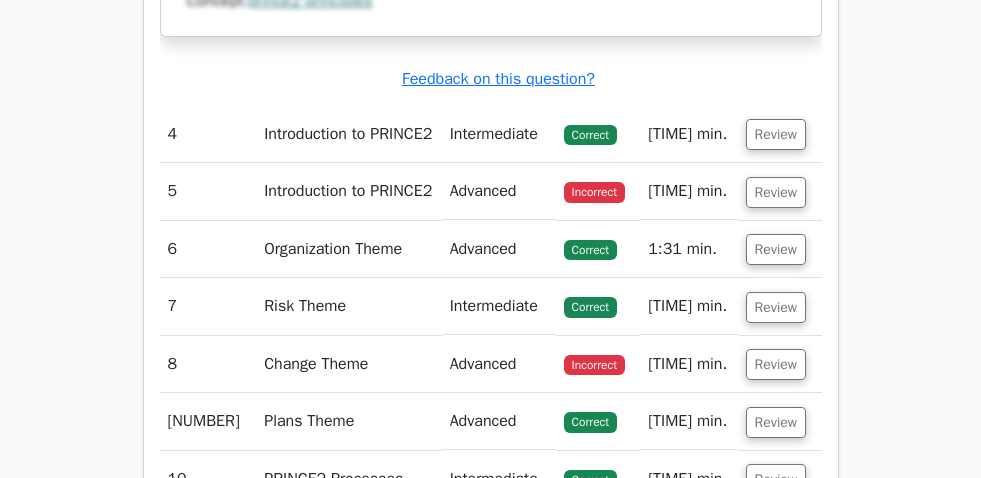 scroll, scrollTop: 4524, scrollLeft: 0, axis: vertical 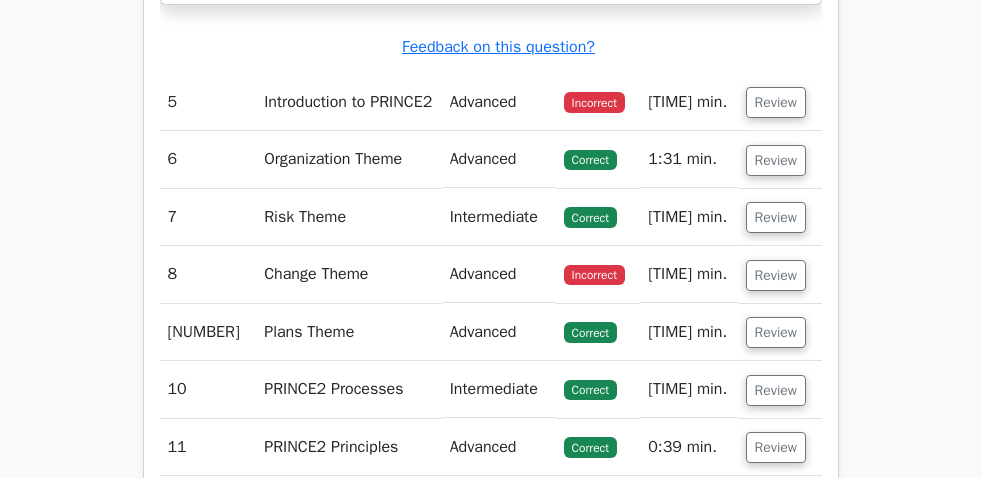 click on "Review" at bounding box center [776, 102] 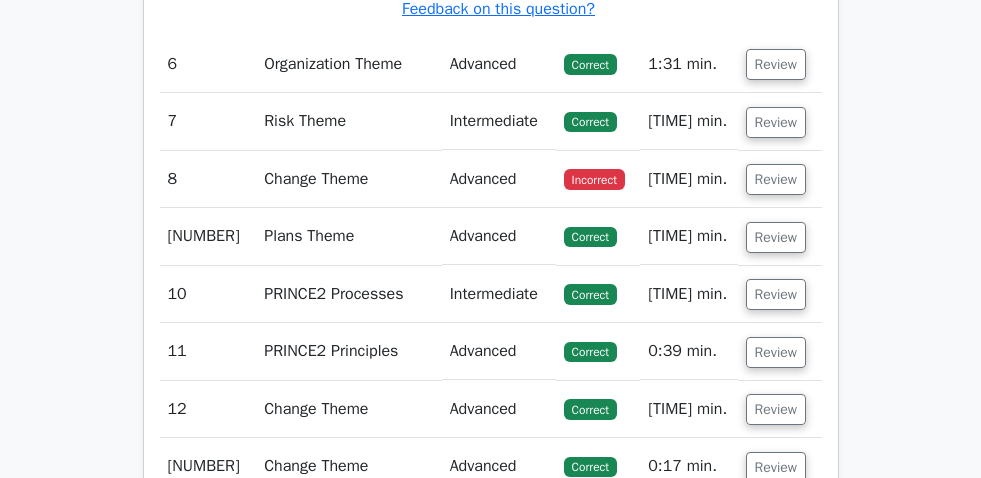 scroll, scrollTop: 6896, scrollLeft: 0, axis: vertical 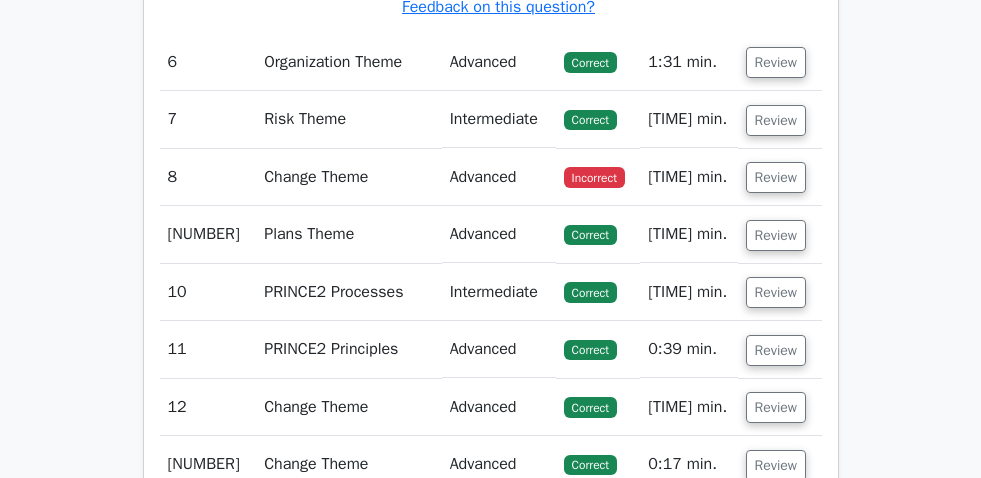 click on "Review" at bounding box center [776, 62] 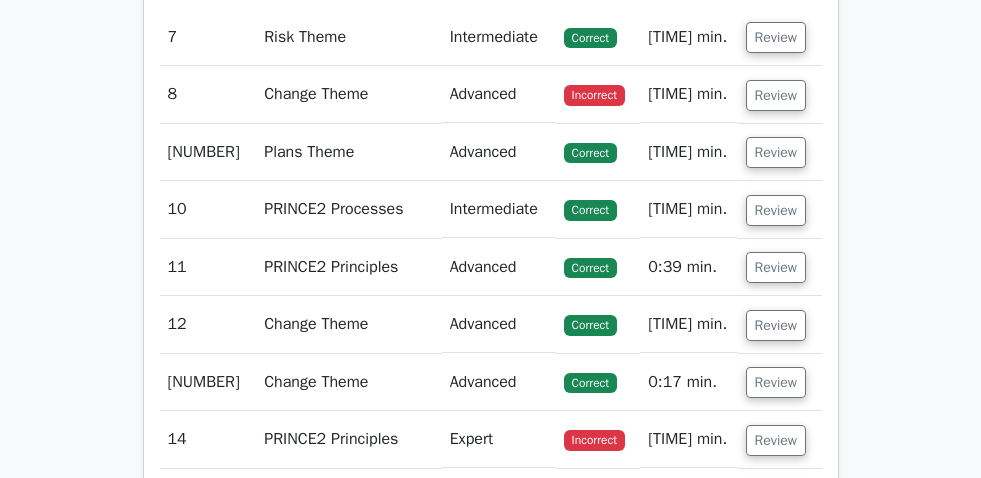 scroll, scrollTop: 7827, scrollLeft: 0, axis: vertical 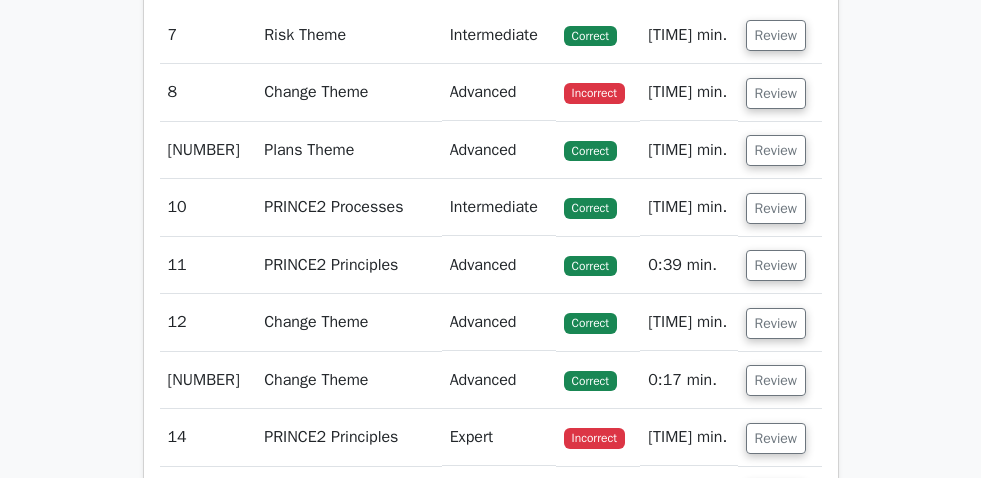 click on "Review" at bounding box center (776, 35) 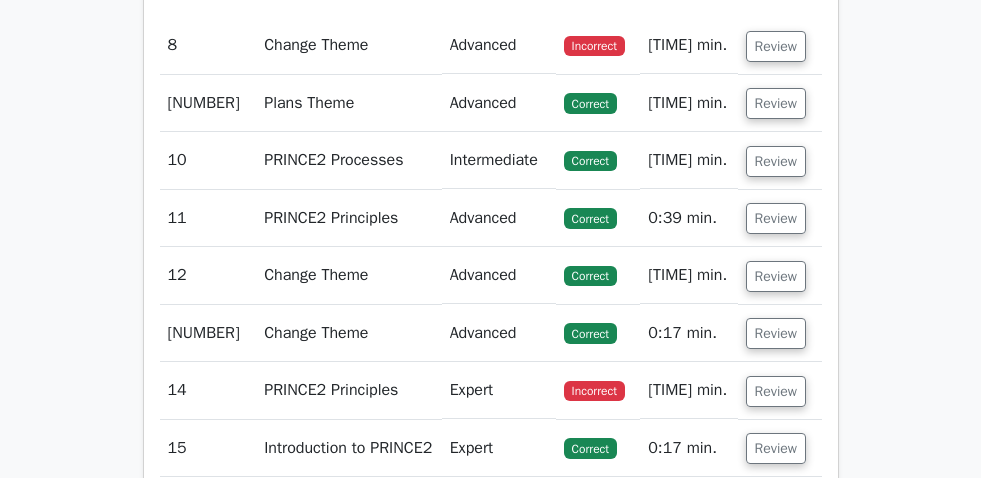 scroll, scrollTop: 8978, scrollLeft: 0, axis: vertical 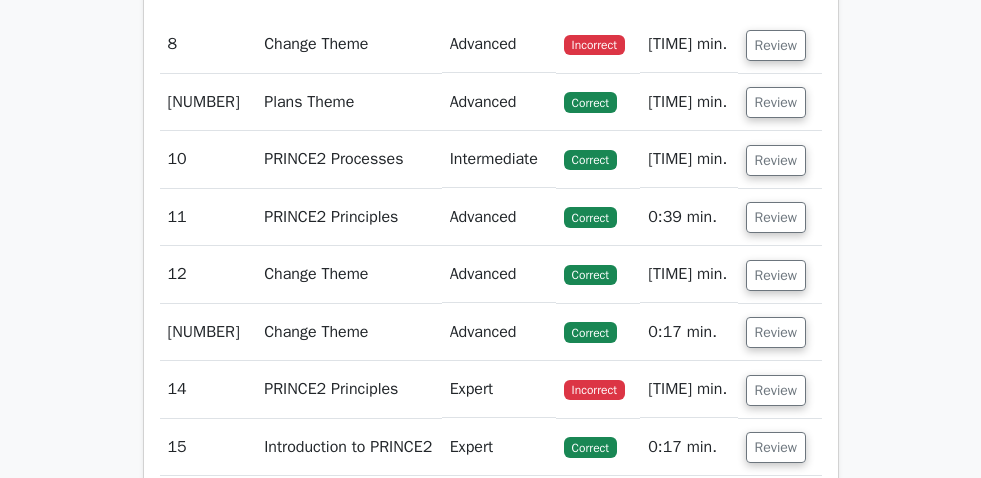 click on "Review" at bounding box center (776, 45) 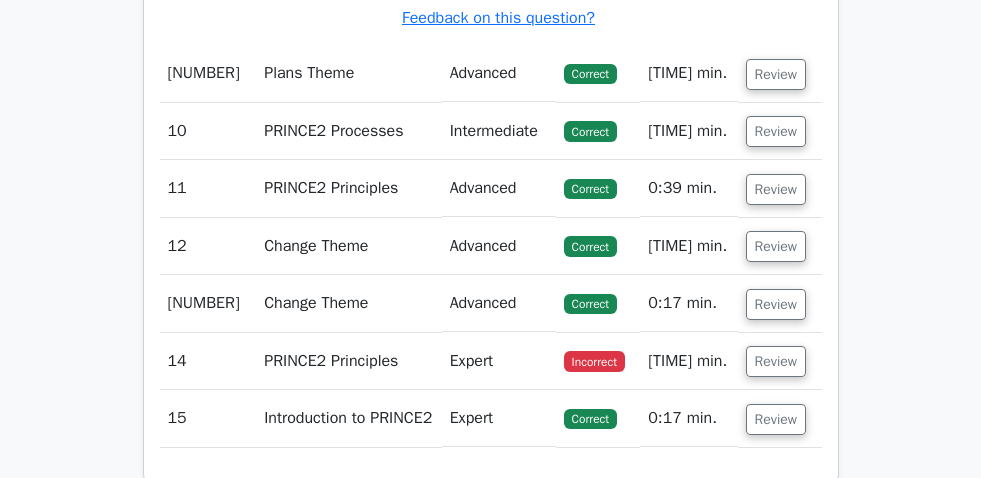scroll, scrollTop: 10001, scrollLeft: 0, axis: vertical 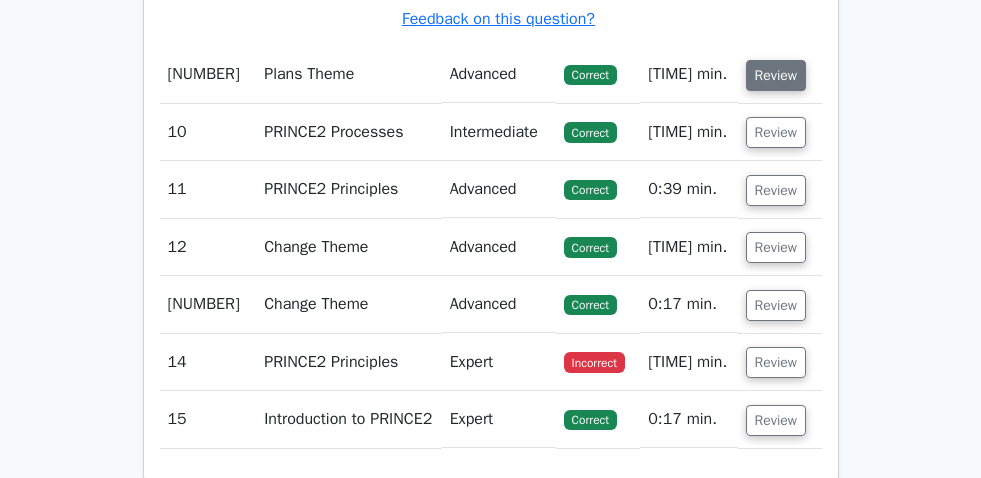 click on "Review" at bounding box center (776, 75) 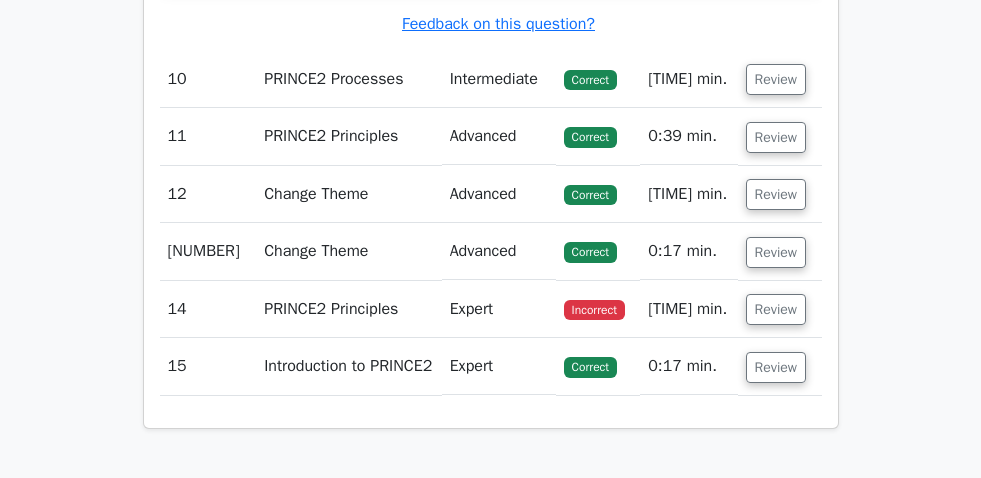 scroll, scrollTop: 10862, scrollLeft: 0, axis: vertical 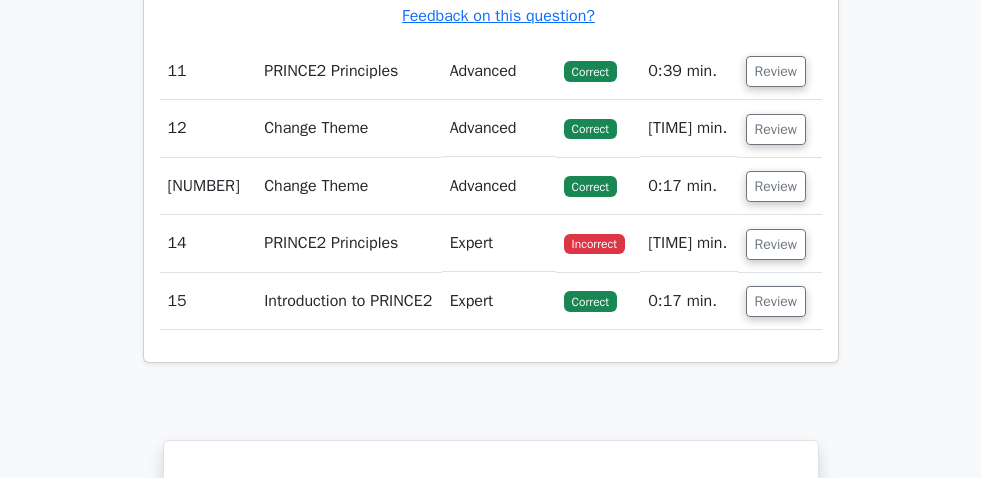 click on "Review" at bounding box center (776, 71) 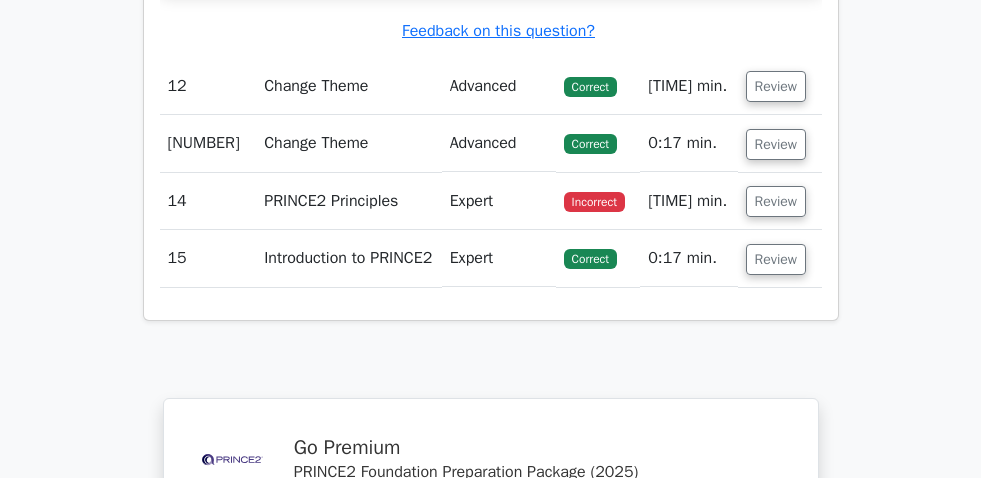 scroll, scrollTop: 12928, scrollLeft: 0, axis: vertical 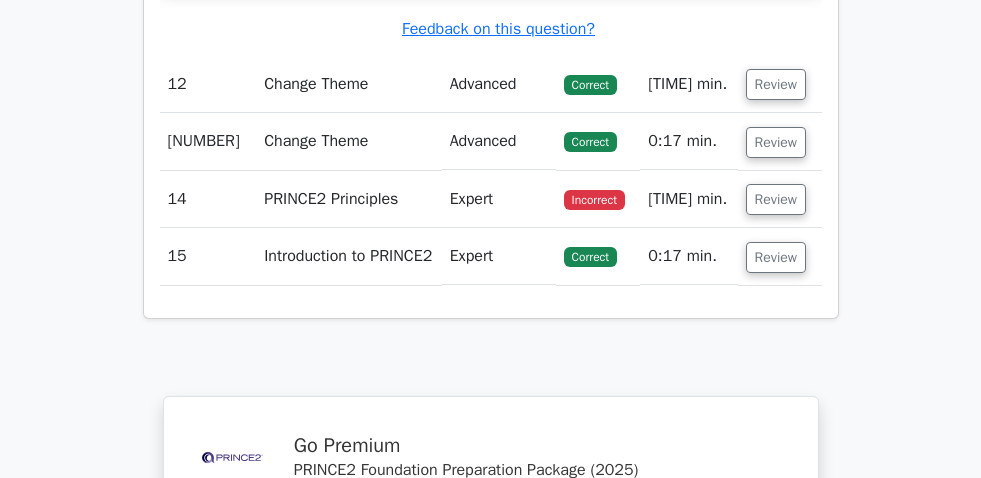 click on "Review" at bounding box center [776, 84] 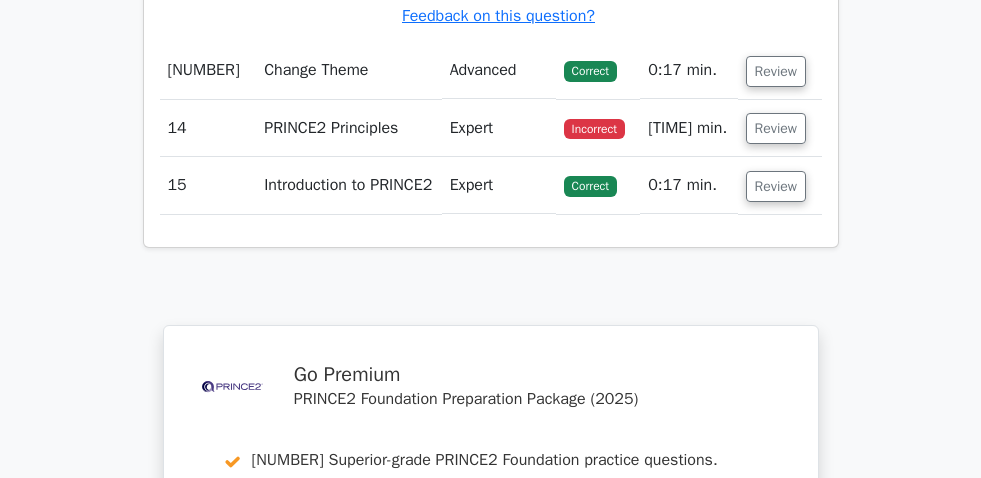 scroll, scrollTop: 14163, scrollLeft: 0, axis: vertical 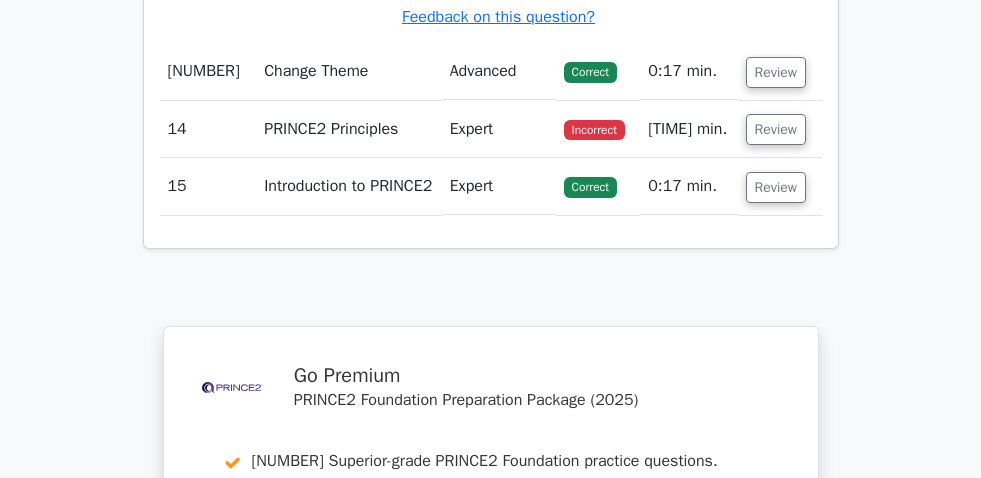 click on "Review" at bounding box center (776, 72) 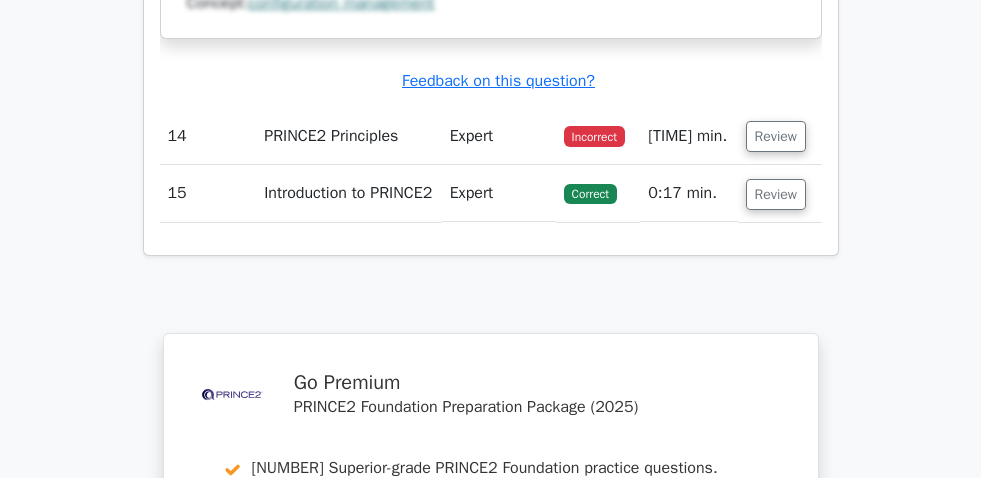 scroll, scrollTop: 15049, scrollLeft: 0, axis: vertical 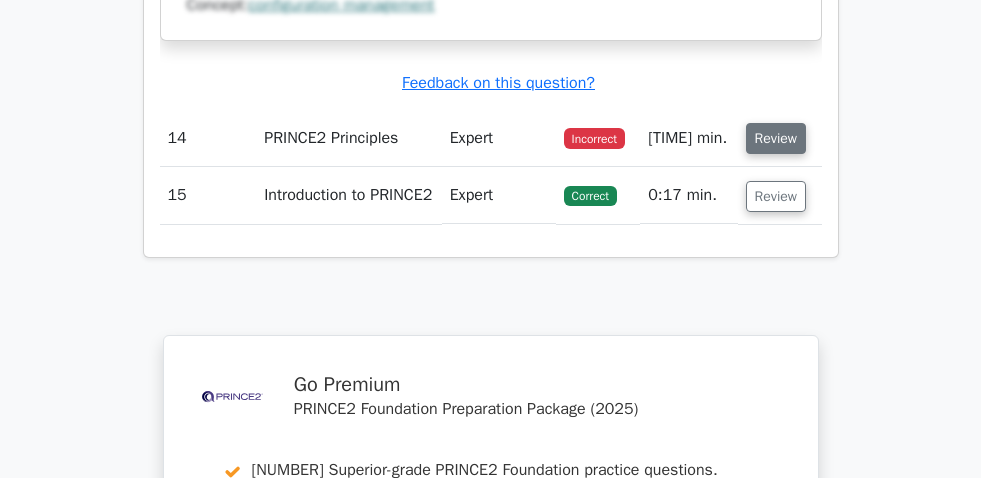 click on "Review" at bounding box center [776, 138] 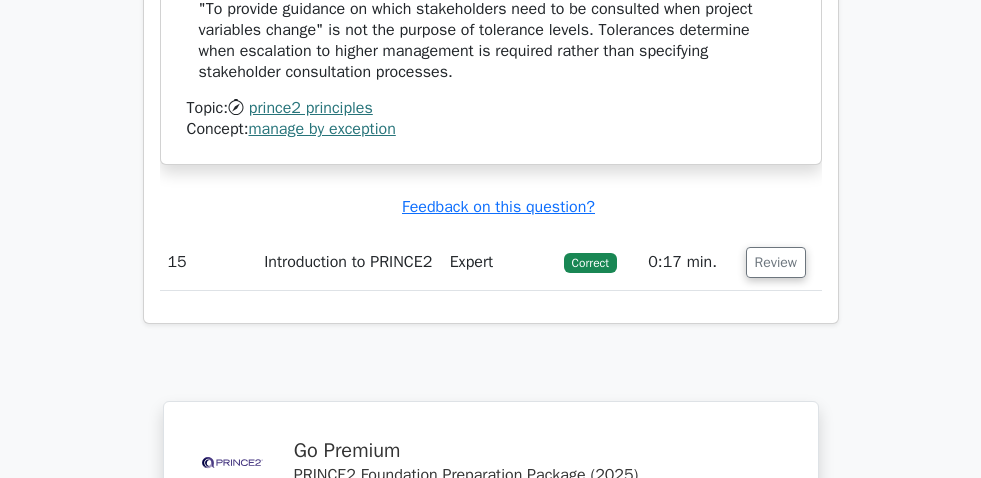 scroll, scrollTop: 16090, scrollLeft: 0, axis: vertical 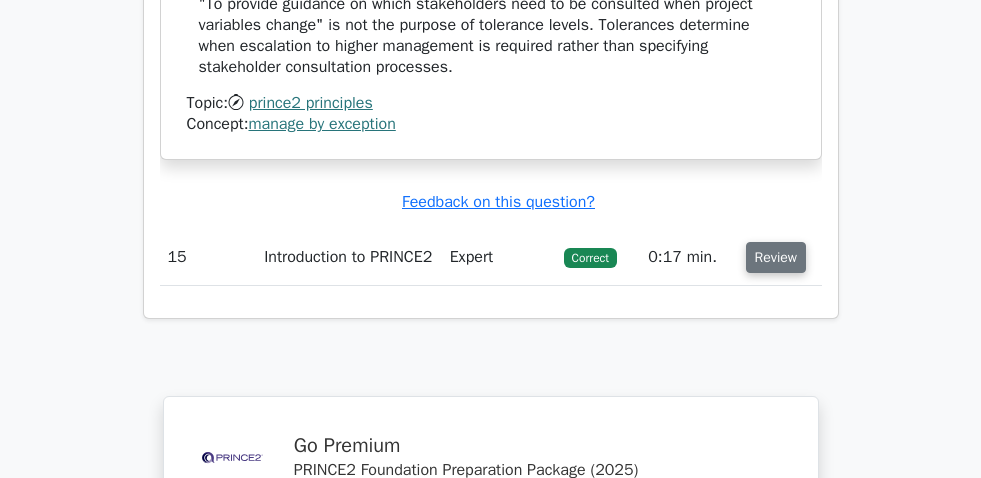 click on "Review" at bounding box center (776, 257) 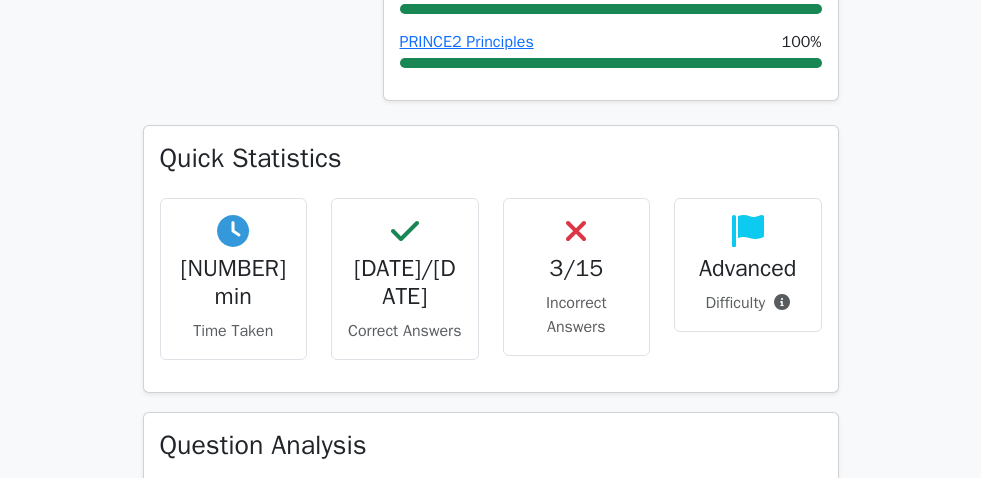 scroll, scrollTop: 1103, scrollLeft: 0, axis: vertical 